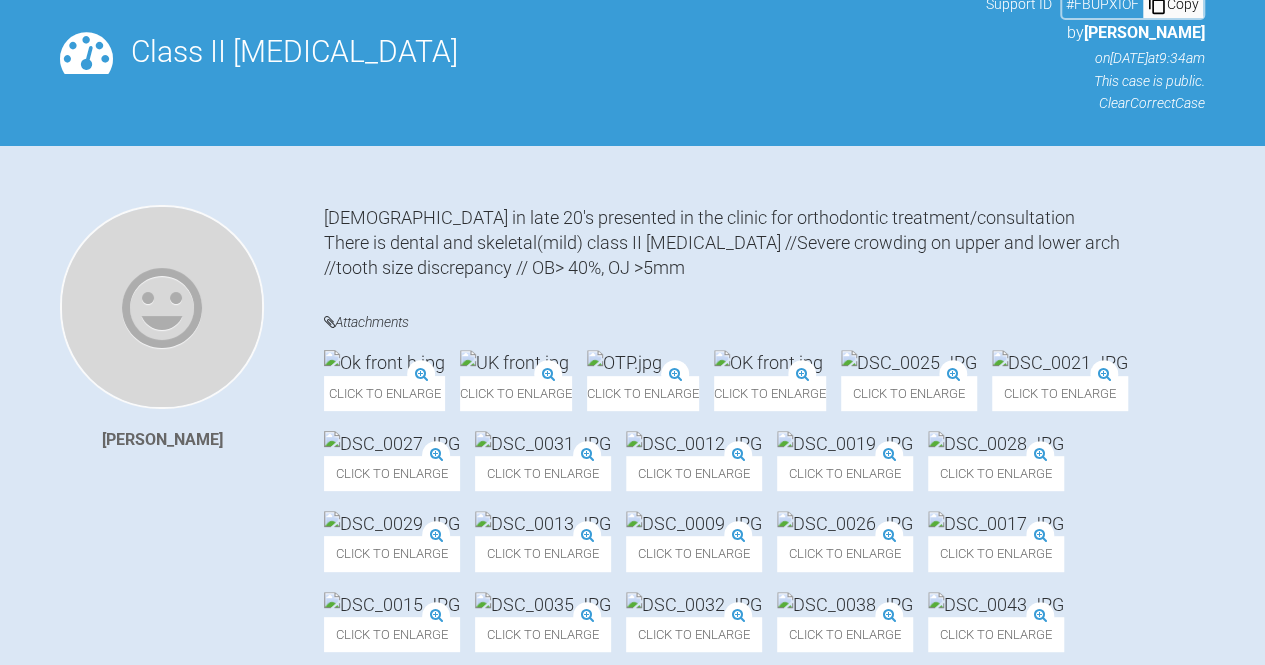 scroll, scrollTop: 280, scrollLeft: 0, axis: vertical 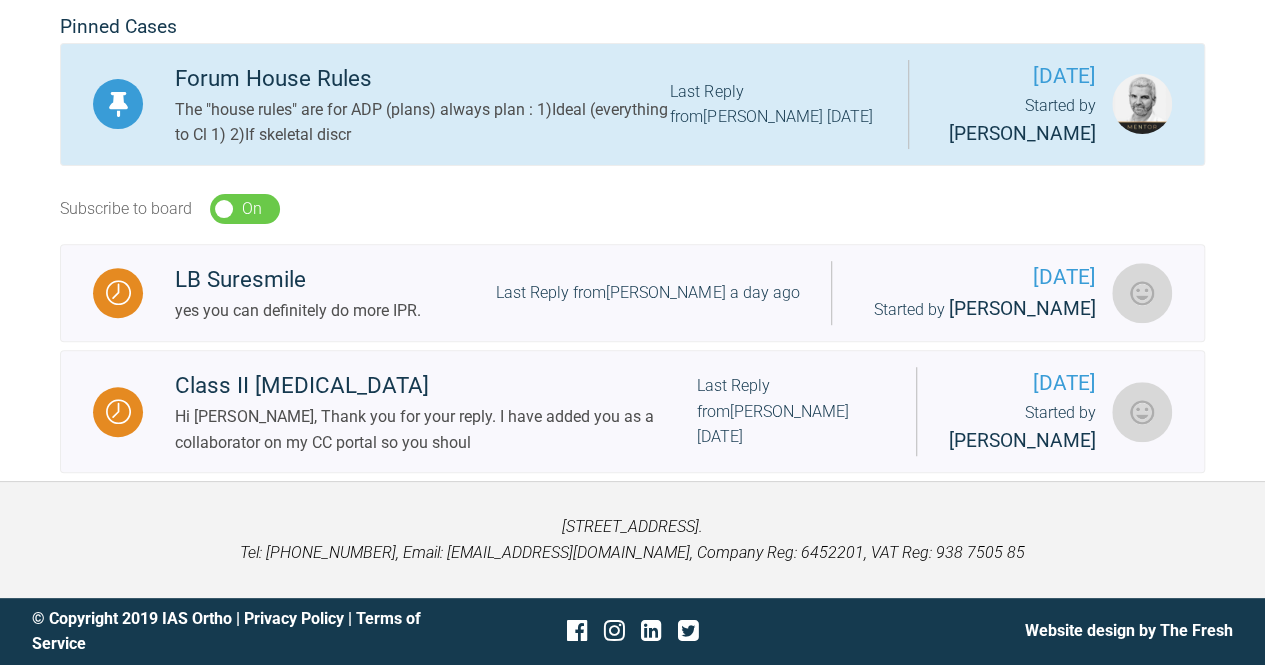 click on "The "house rules" are
for ADP (plans)
always plan :
1)Ideal (everything to Cl 1)
2)If skeletal discr" at bounding box center [422, 122] 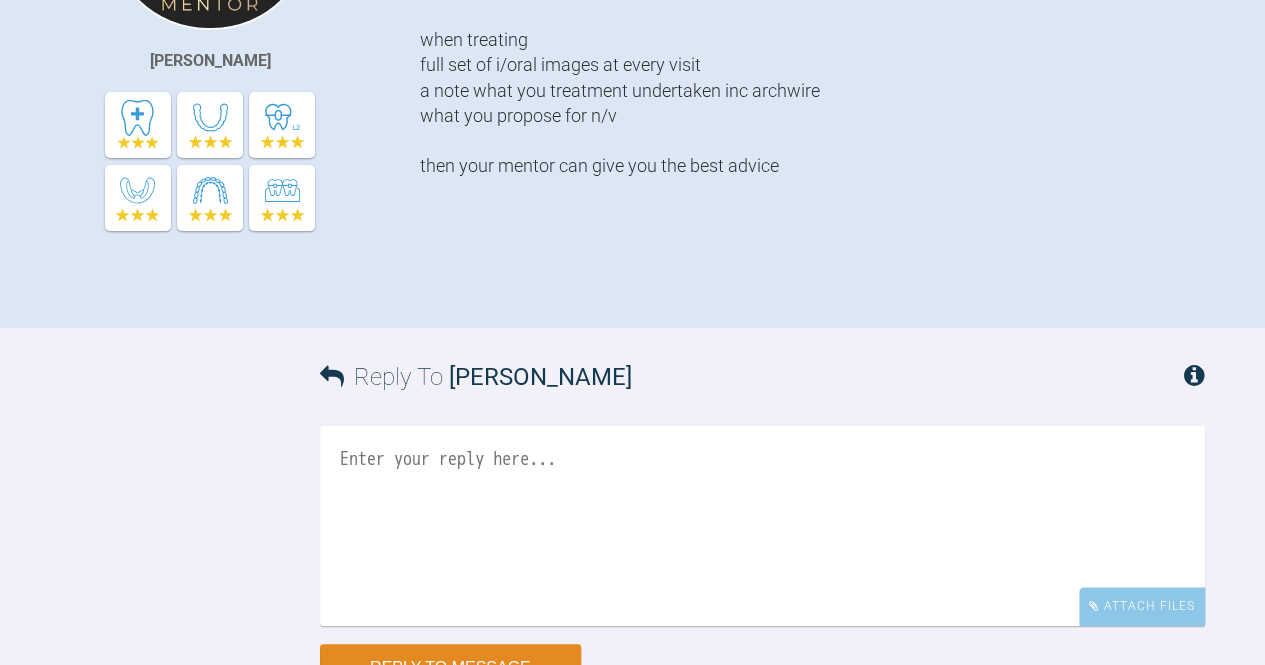 scroll, scrollTop: 260, scrollLeft: 0, axis: vertical 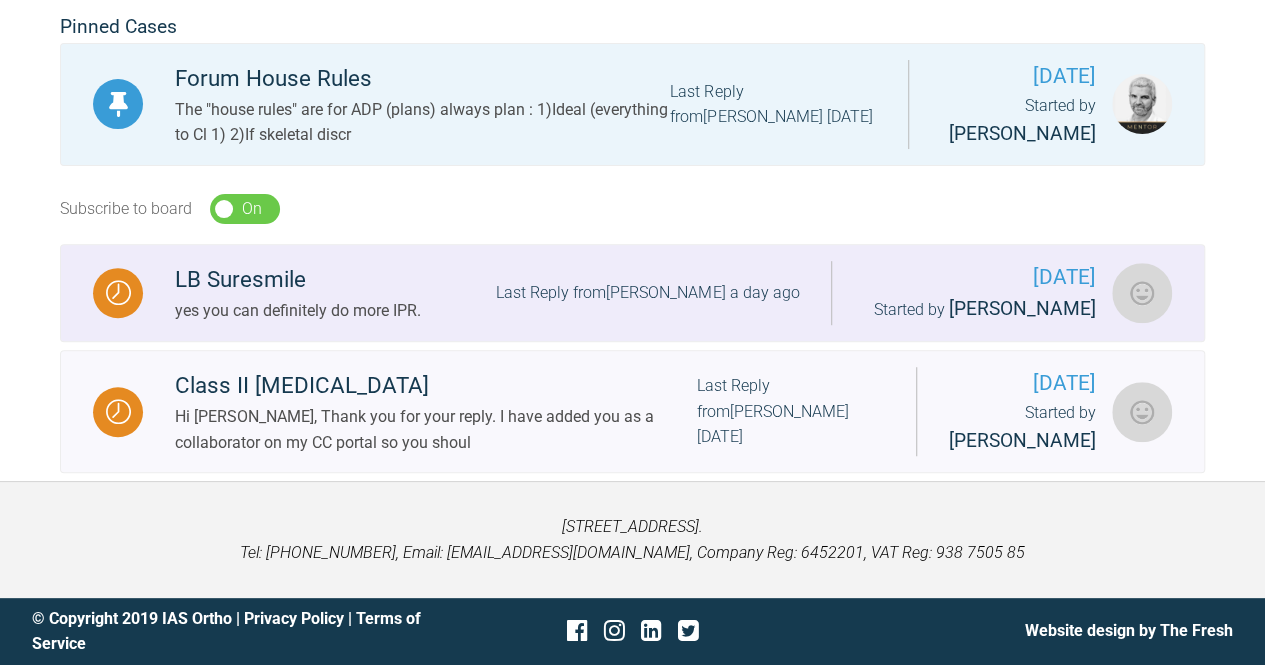 click on "LB Suresmile" at bounding box center [298, 280] 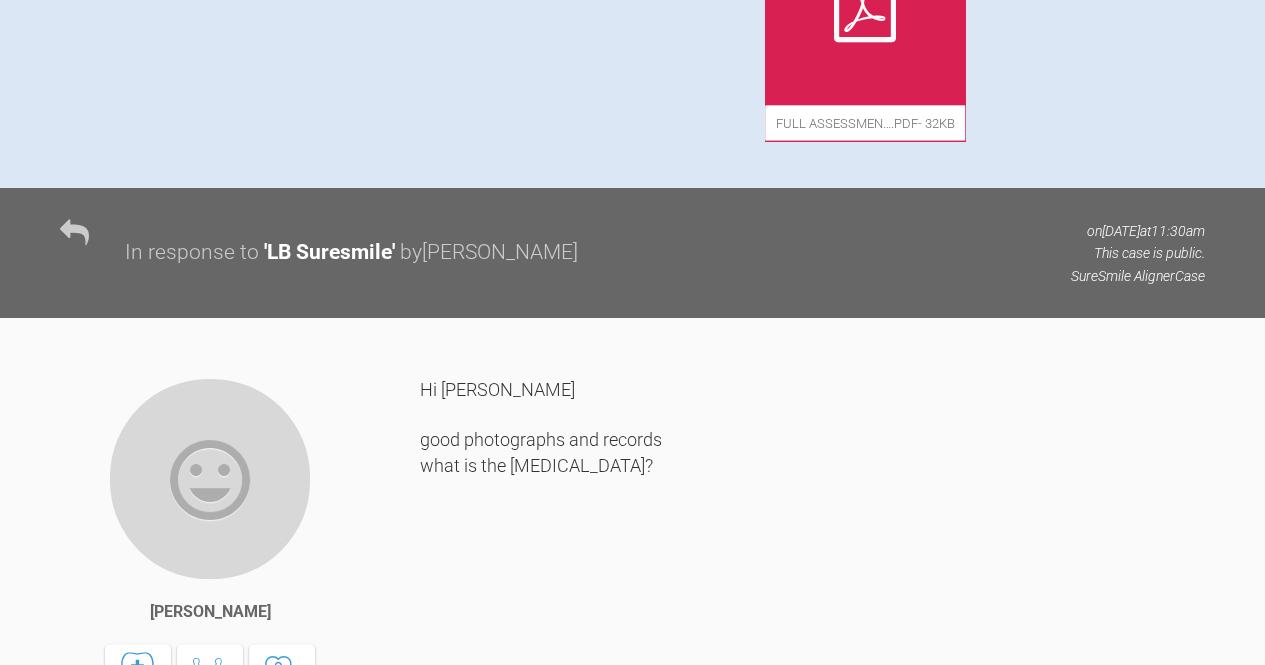 scroll, scrollTop: 2076, scrollLeft: 0, axis: vertical 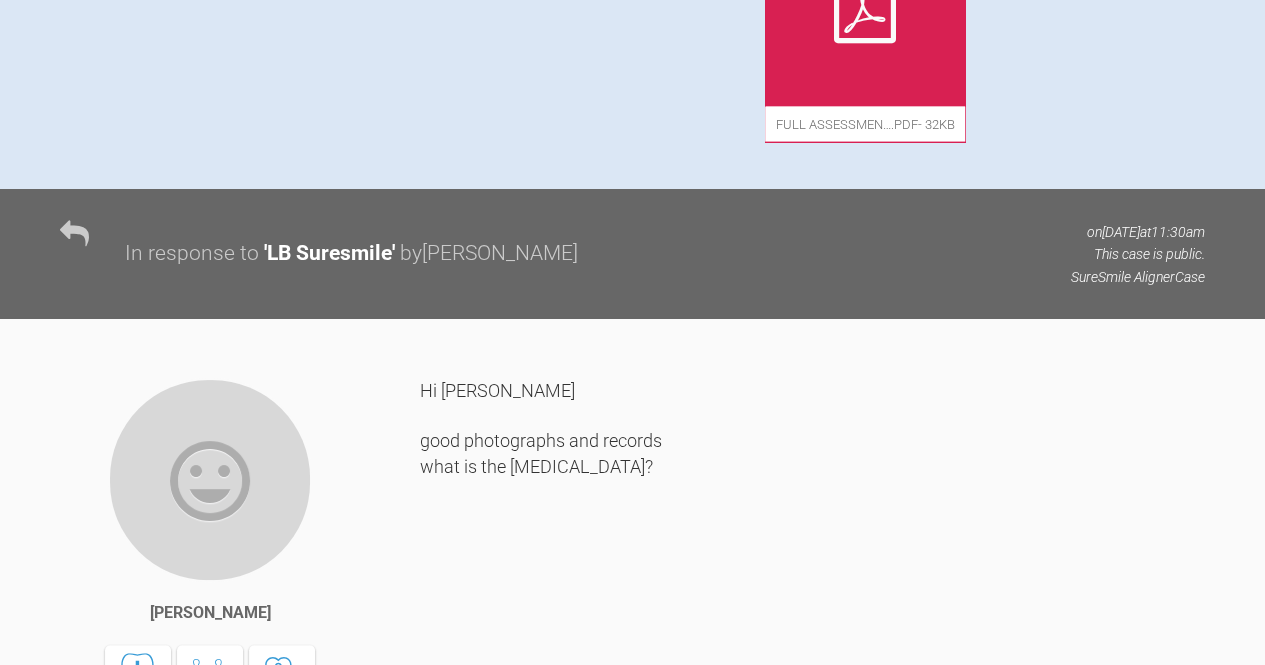click at bounding box center (865, 7) 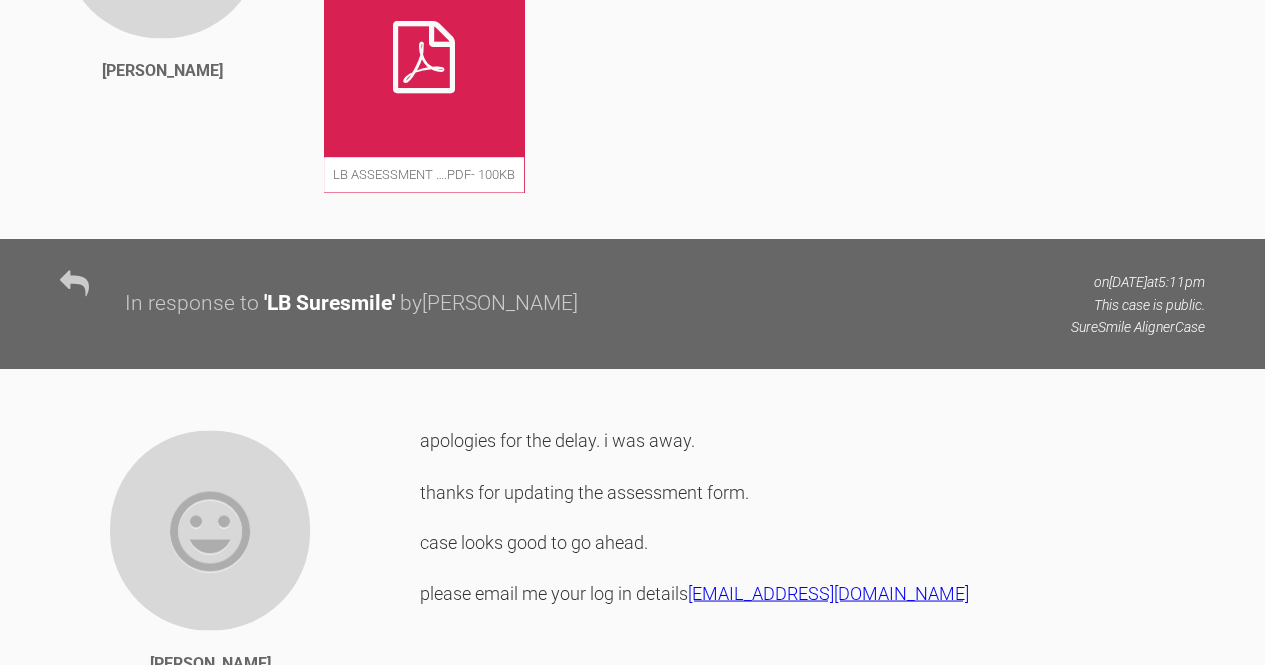 scroll, scrollTop: 5245, scrollLeft: 0, axis: vertical 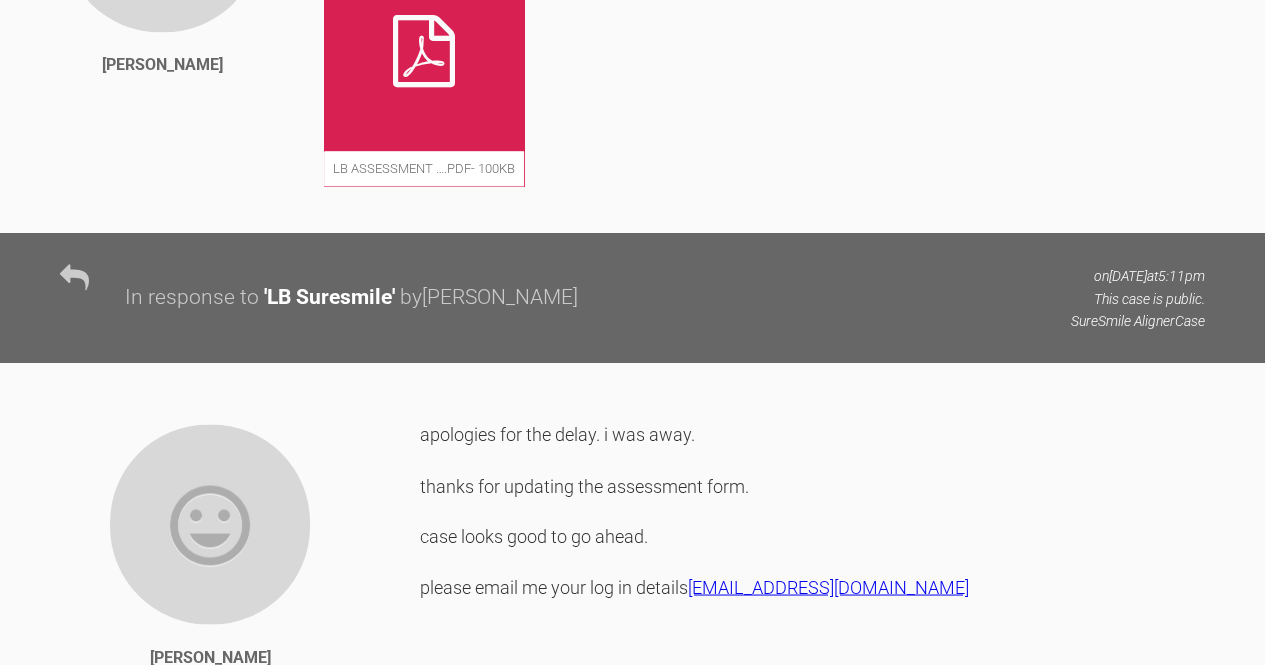 click at bounding box center (424, 51) 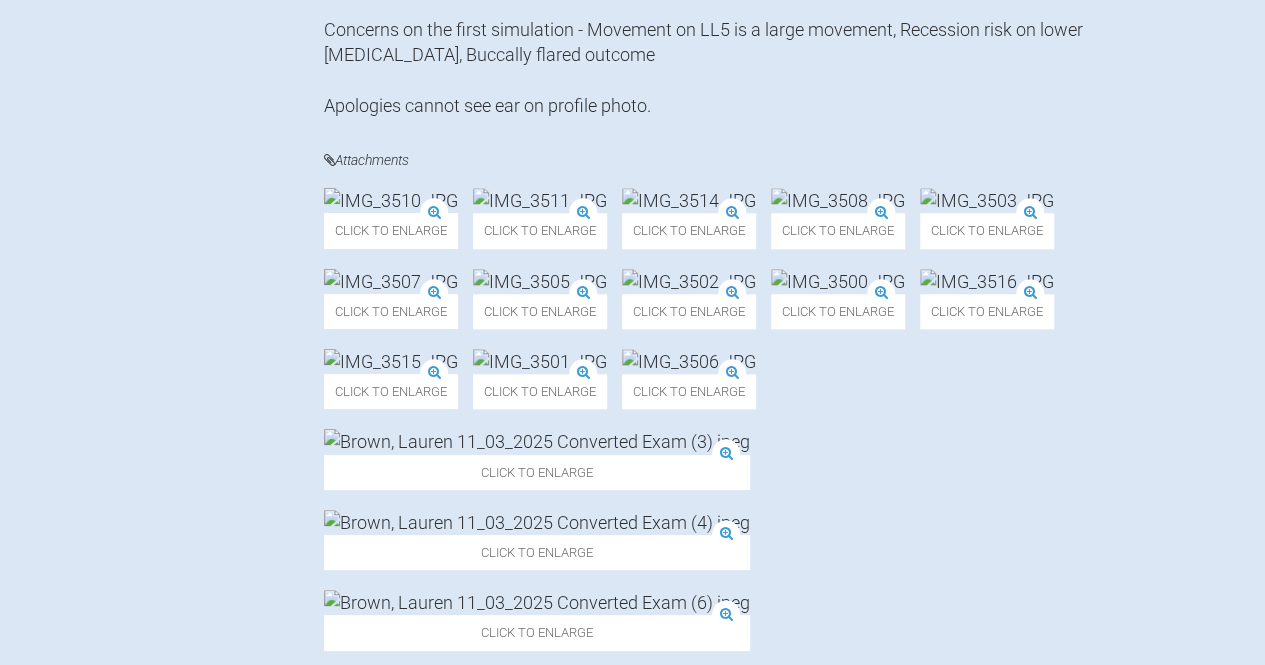 scroll, scrollTop: 913, scrollLeft: 0, axis: vertical 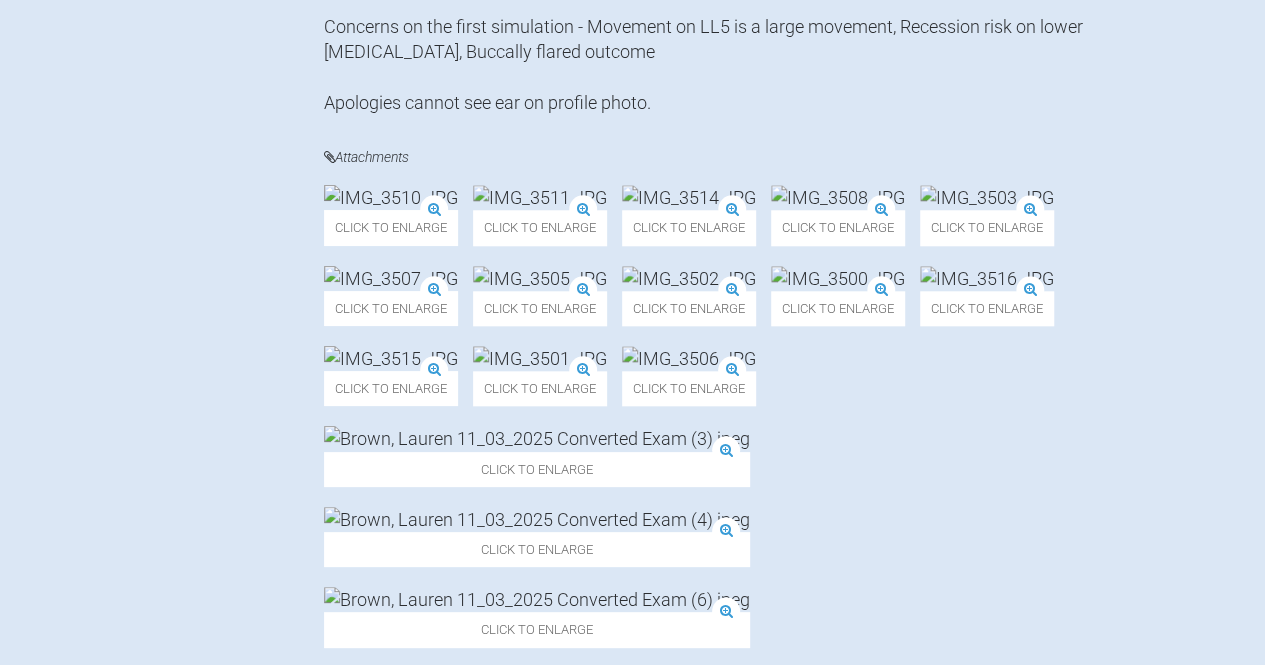 click at bounding box center (987, 197) 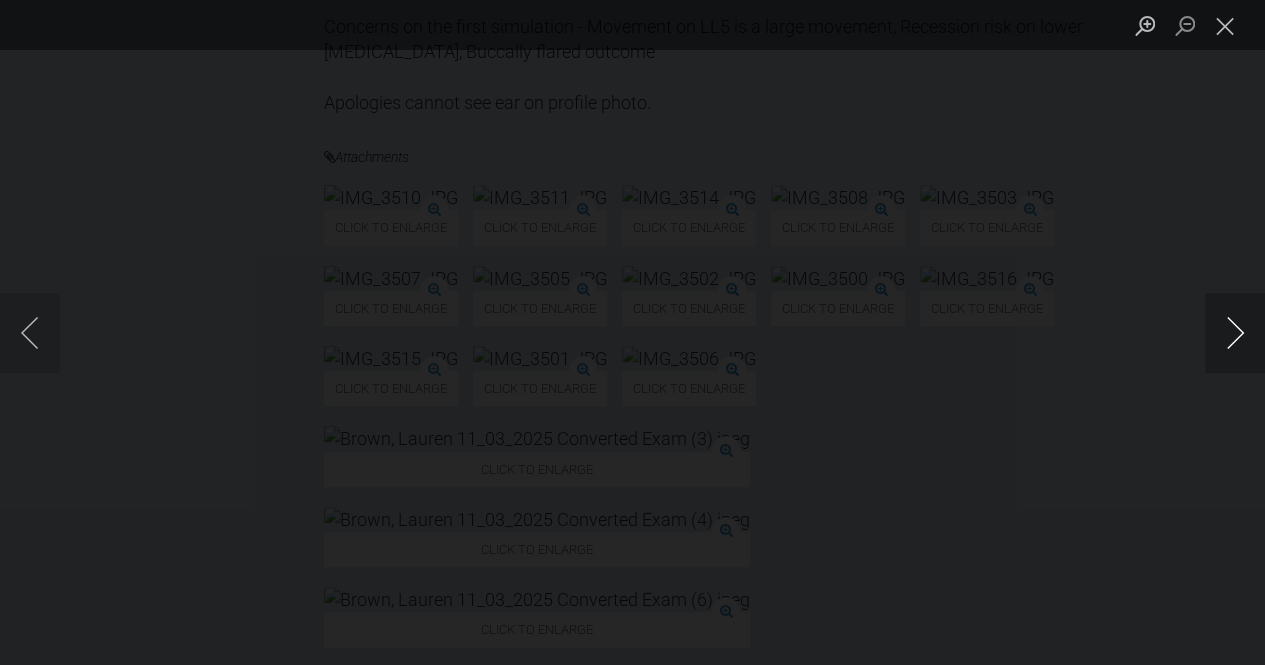 click at bounding box center (1235, 333) 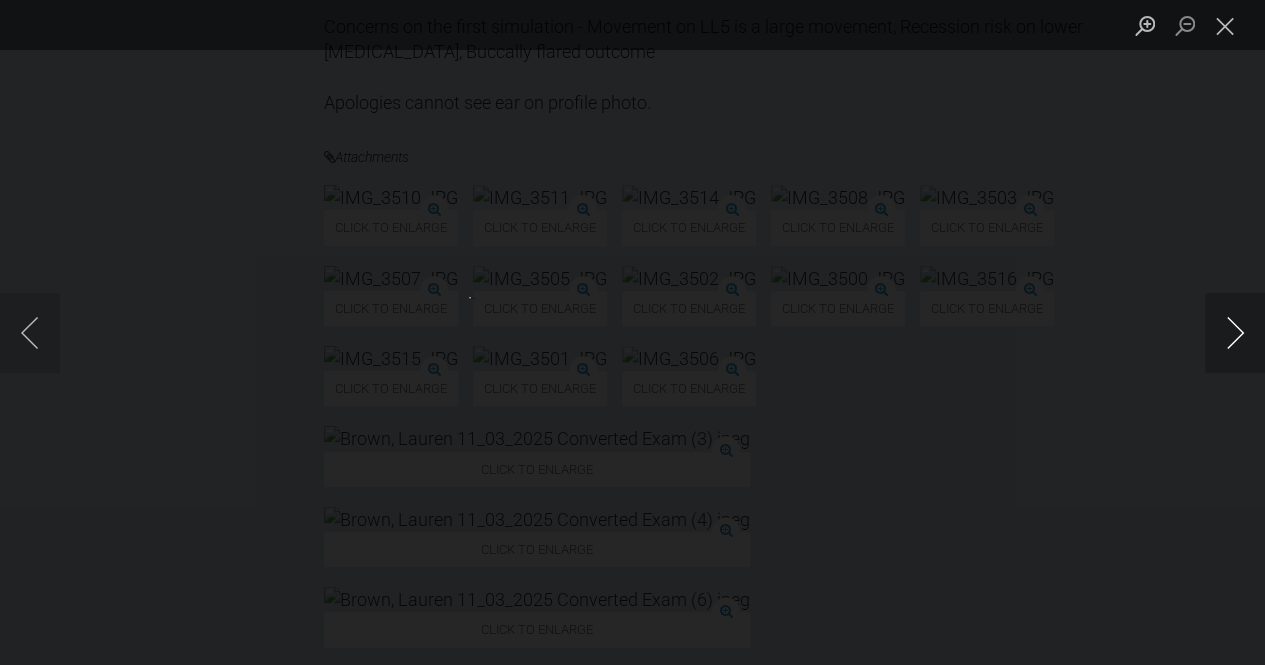 click at bounding box center [1235, 333] 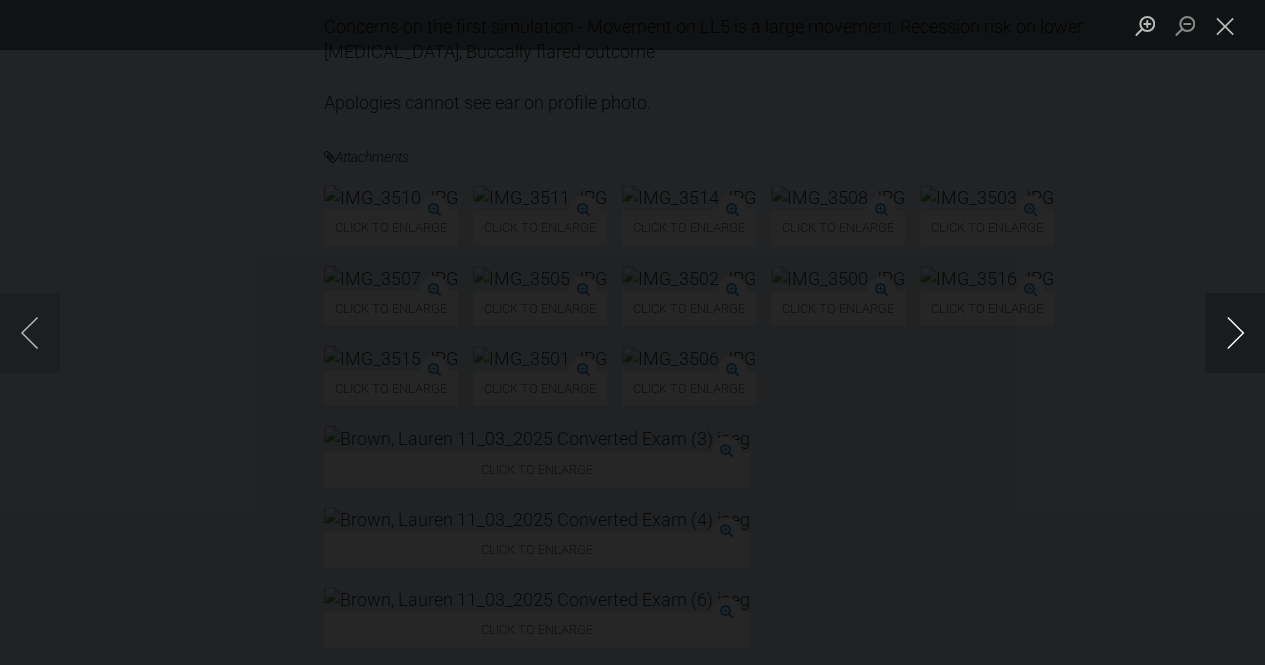 click at bounding box center (1235, 333) 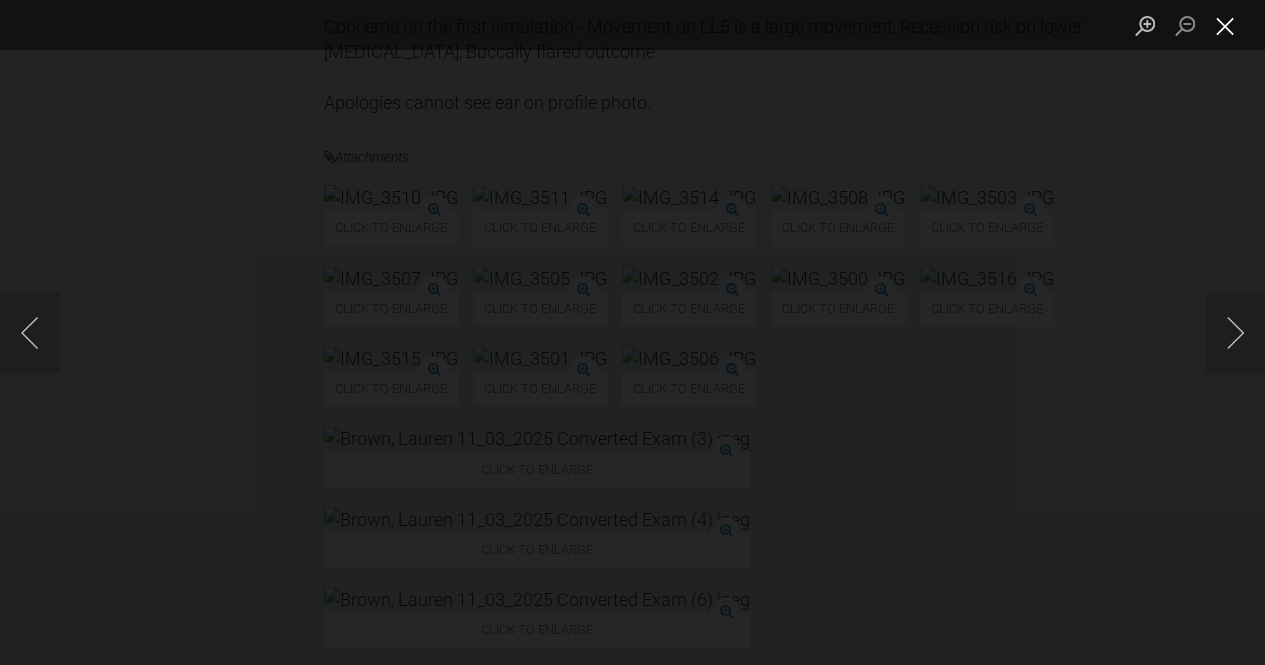 click at bounding box center (1225, 25) 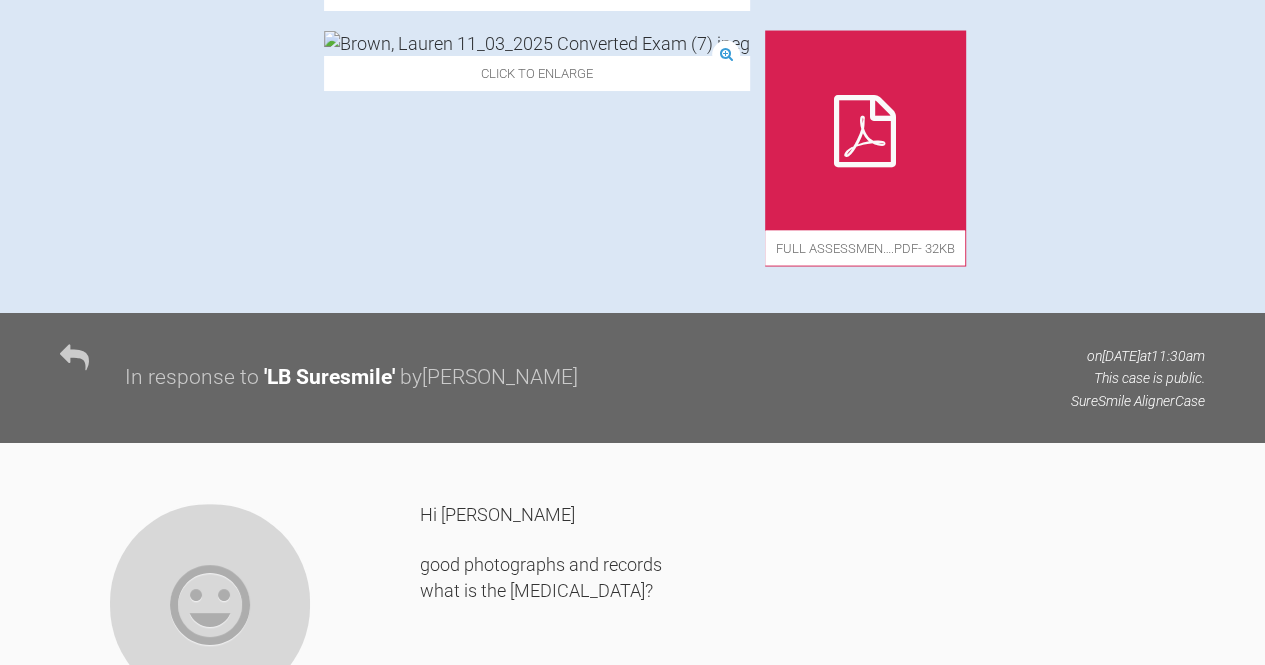 scroll, scrollTop: 1957, scrollLeft: 0, axis: vertical 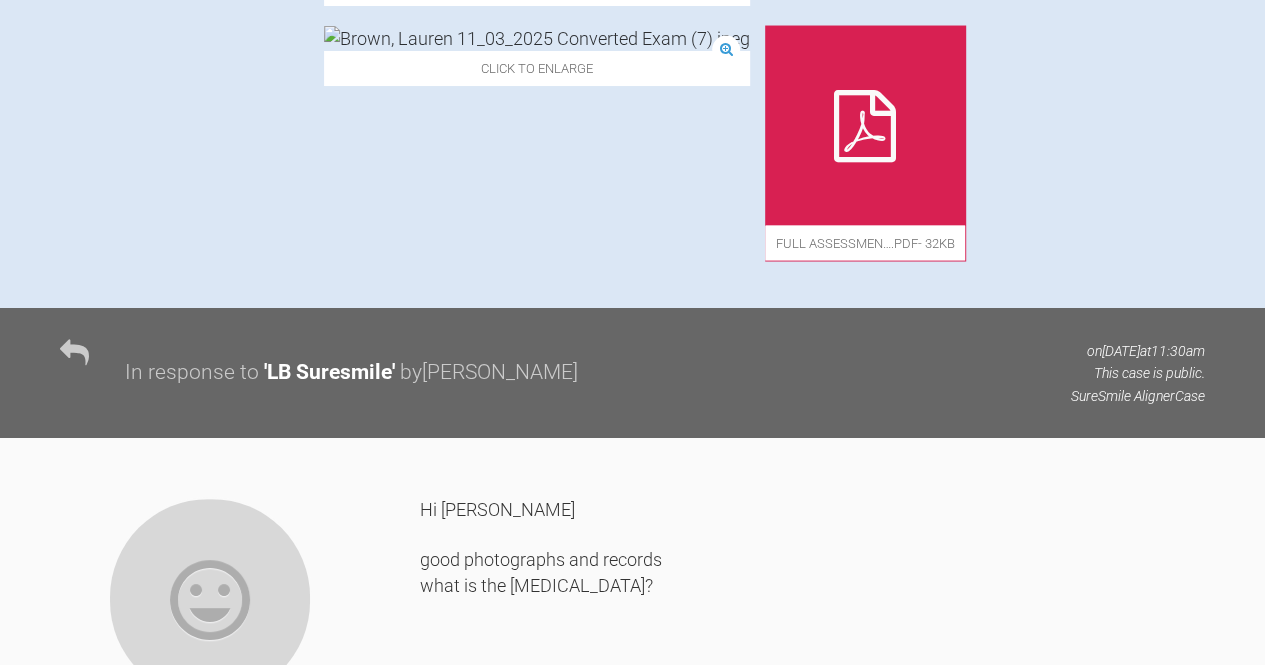 click at bounding box center [865, 126] 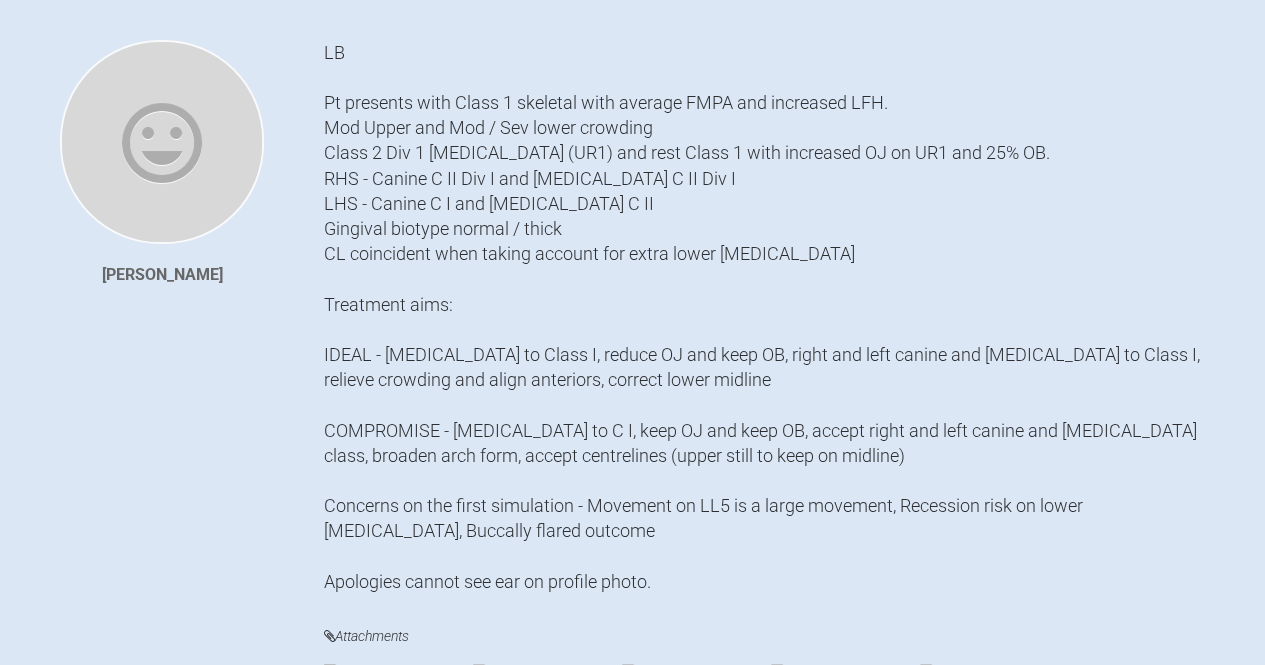 scroll, scrollTop: 0, scrollLeft: 0, axis: both 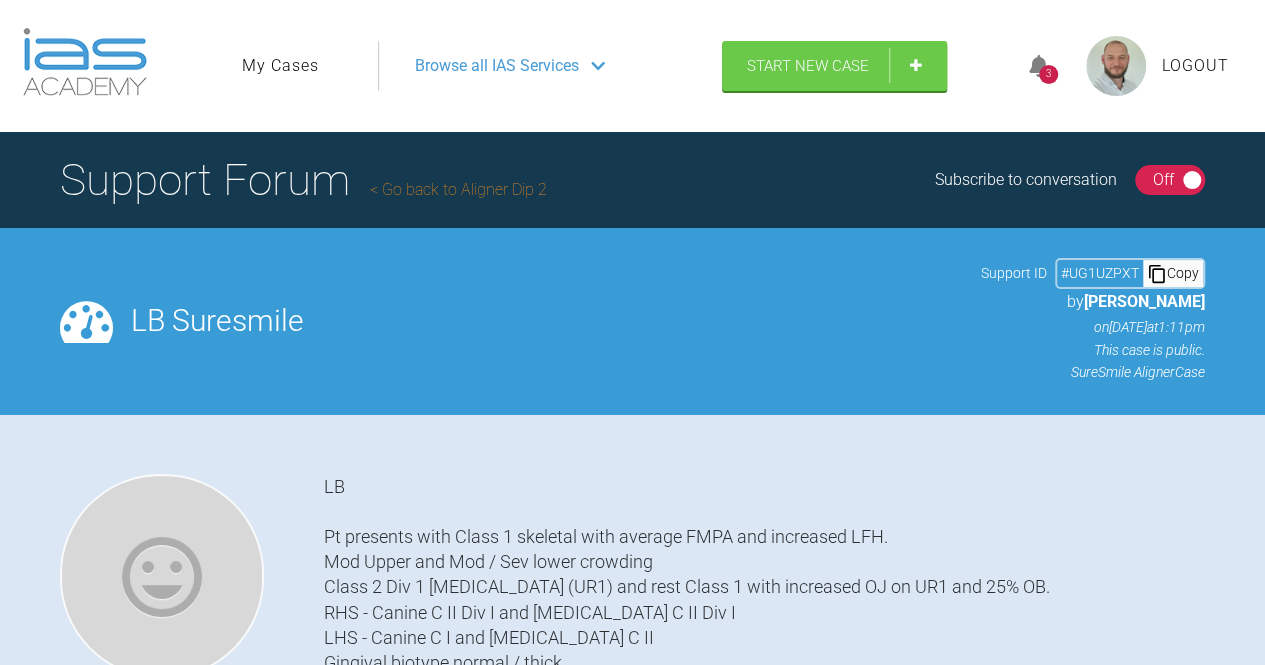 click on "Support Forum Go back to Aligner Dip 2" at bounding box center (303, 180) 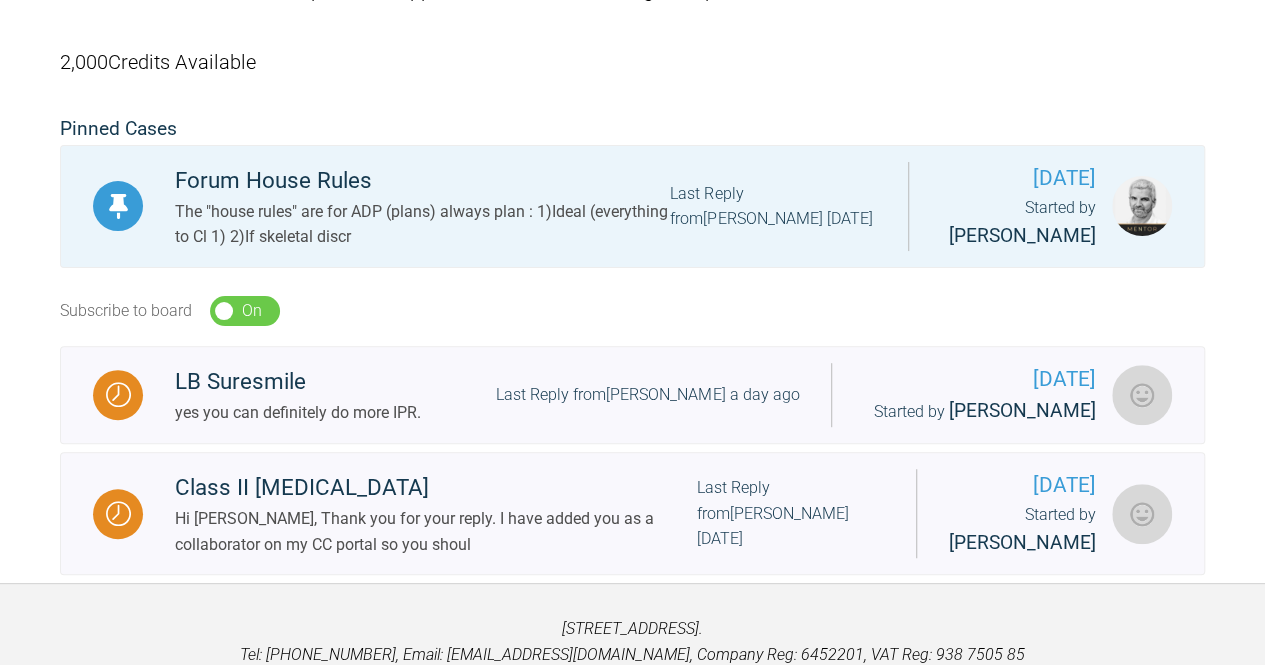 scroll, scrollTop: 448, scrollLeft: 0, axis: vertical 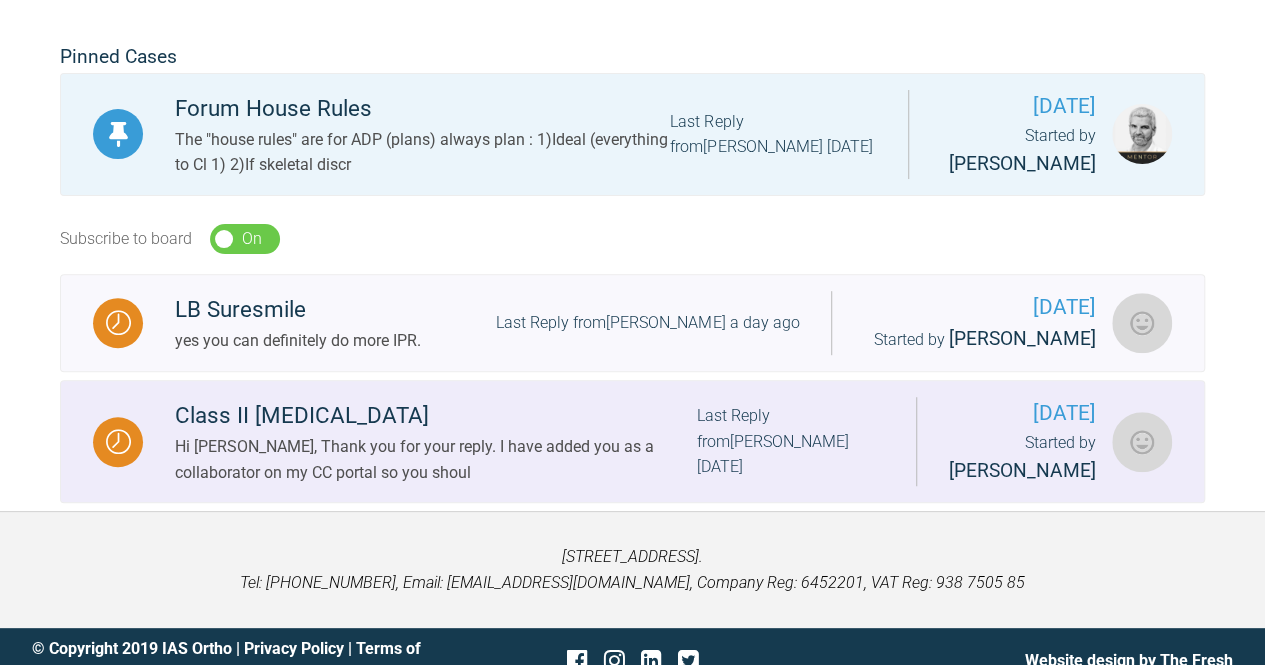 click on "Hi [PERSON_NAME],
Thank you for your reply.  I have added you as a collaborator on my CC portal so you shoul" at bounding box center (436, 459) 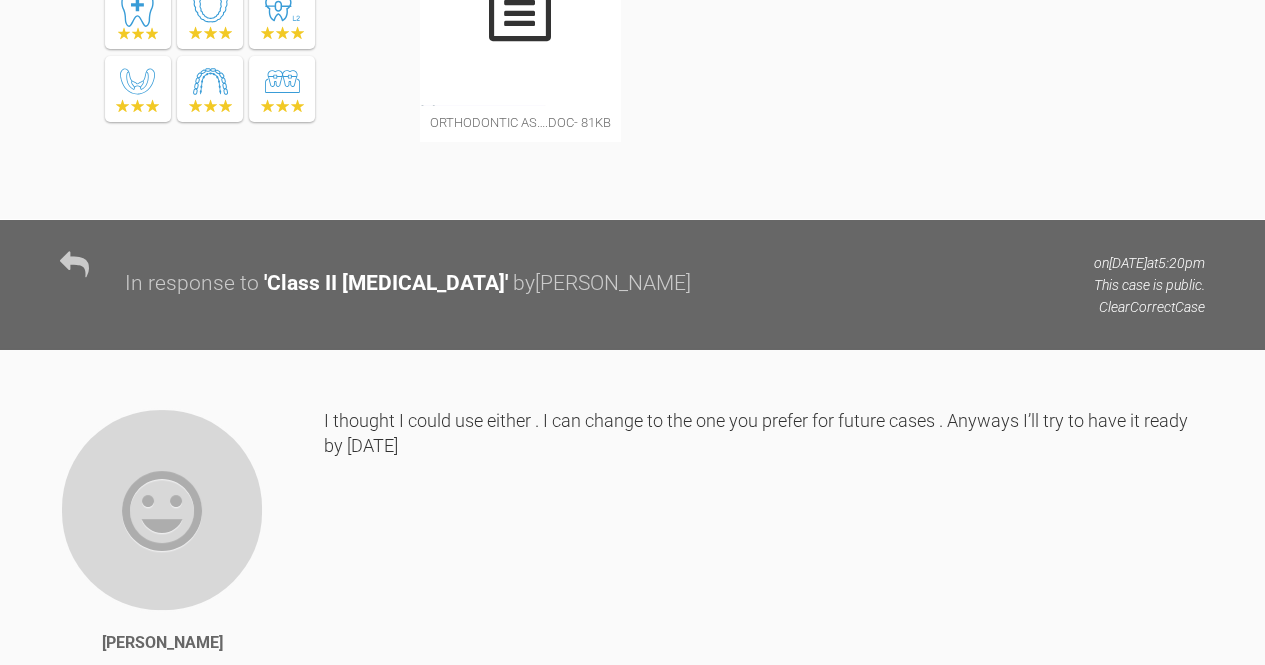 scroll, scrollTop: 1702, scrollLeft: 0, axis: vertical 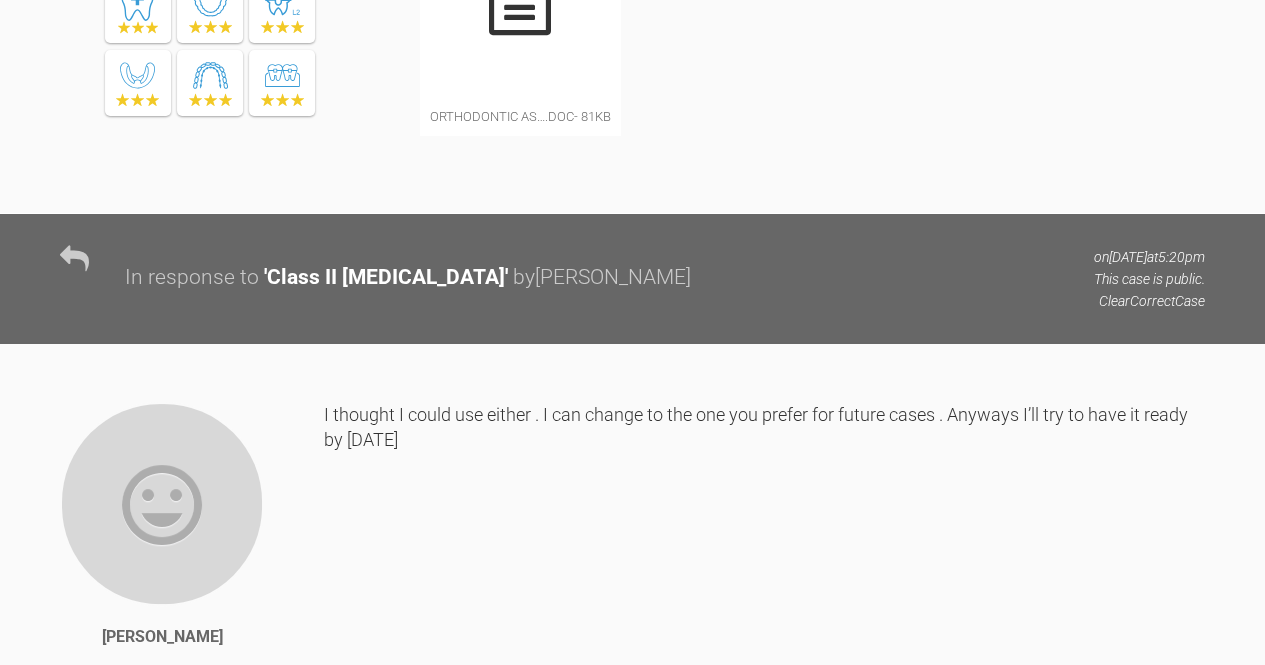 click at bounding box center [726, -661] 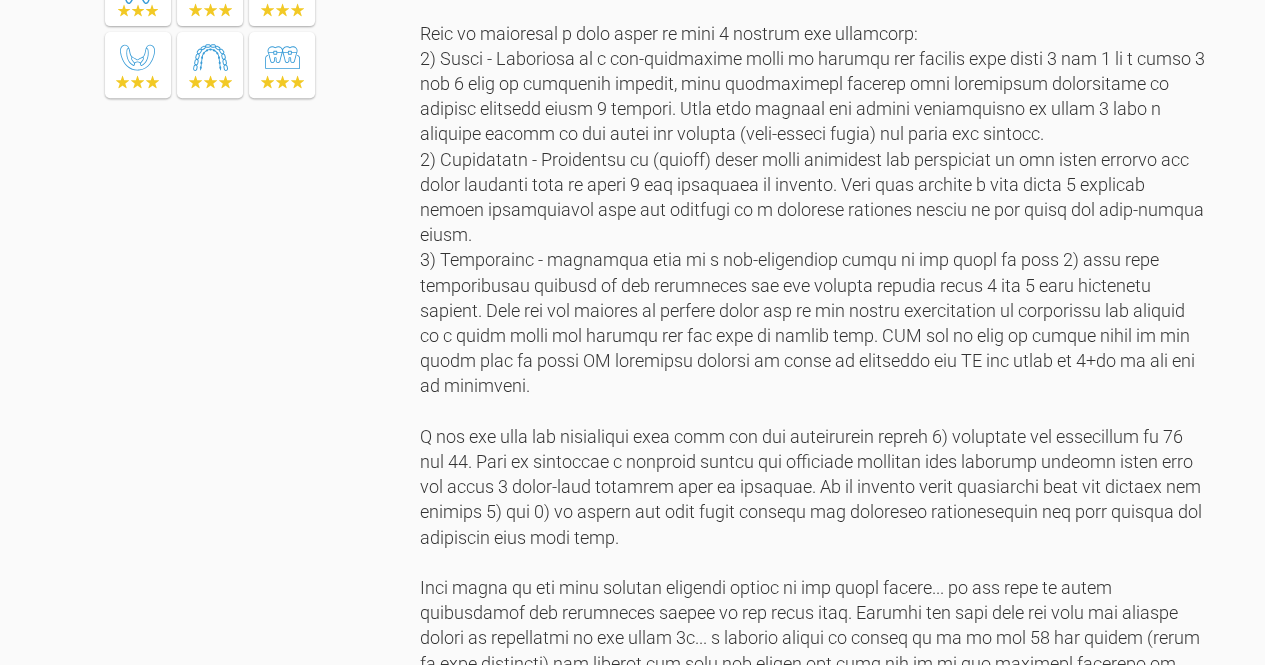 scroll, scrollTop: 4301, scrollLeft: 0, axis: vertical 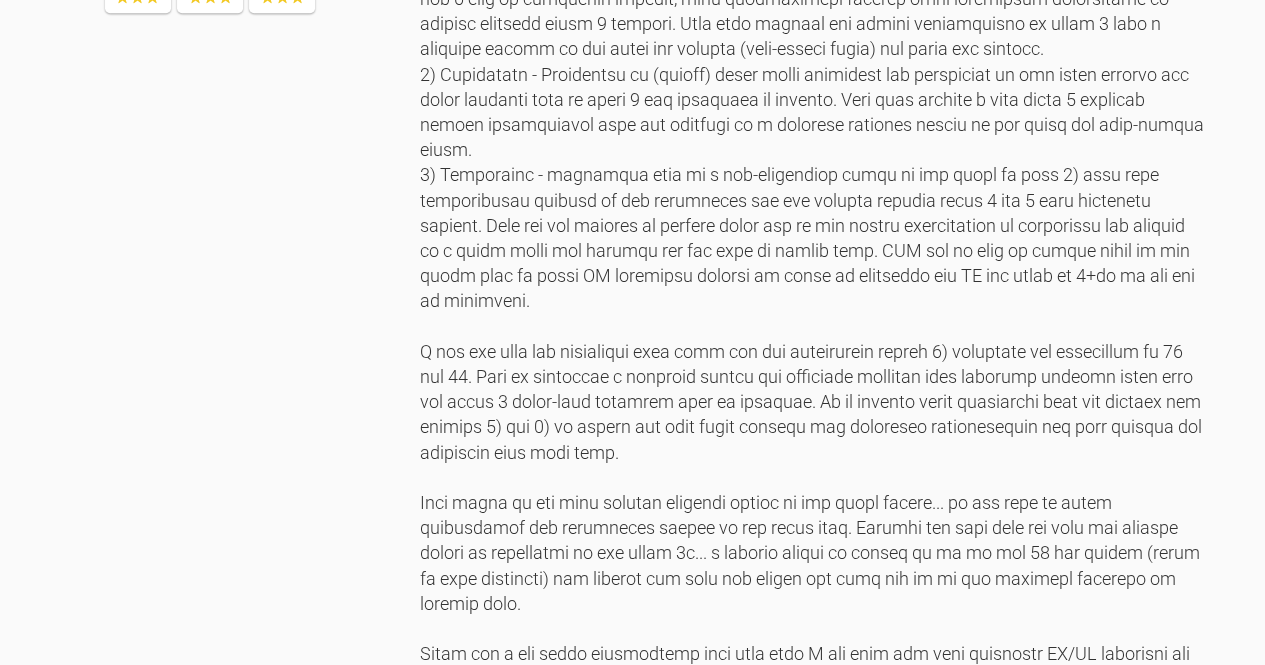 click on "Ortho form [DATE]….pdf  -   118KB" at bounding box center [812, -736] 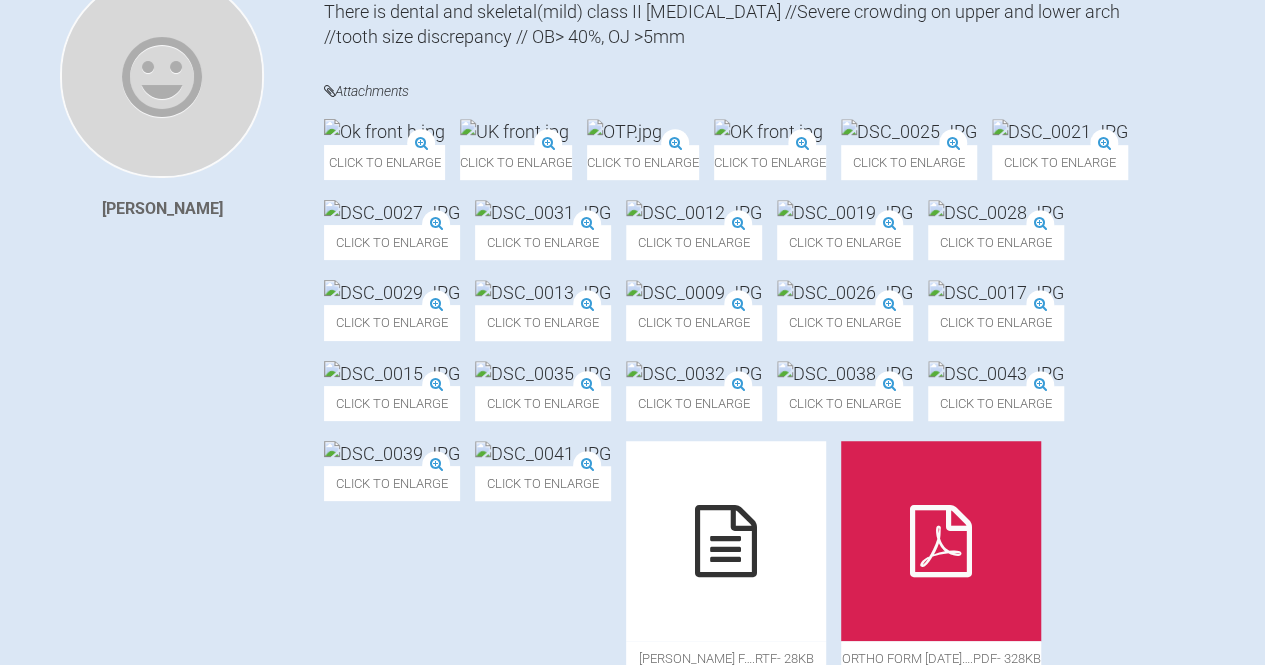 scroll, scrollTop: 0, scrollLeft: 0, axis: both 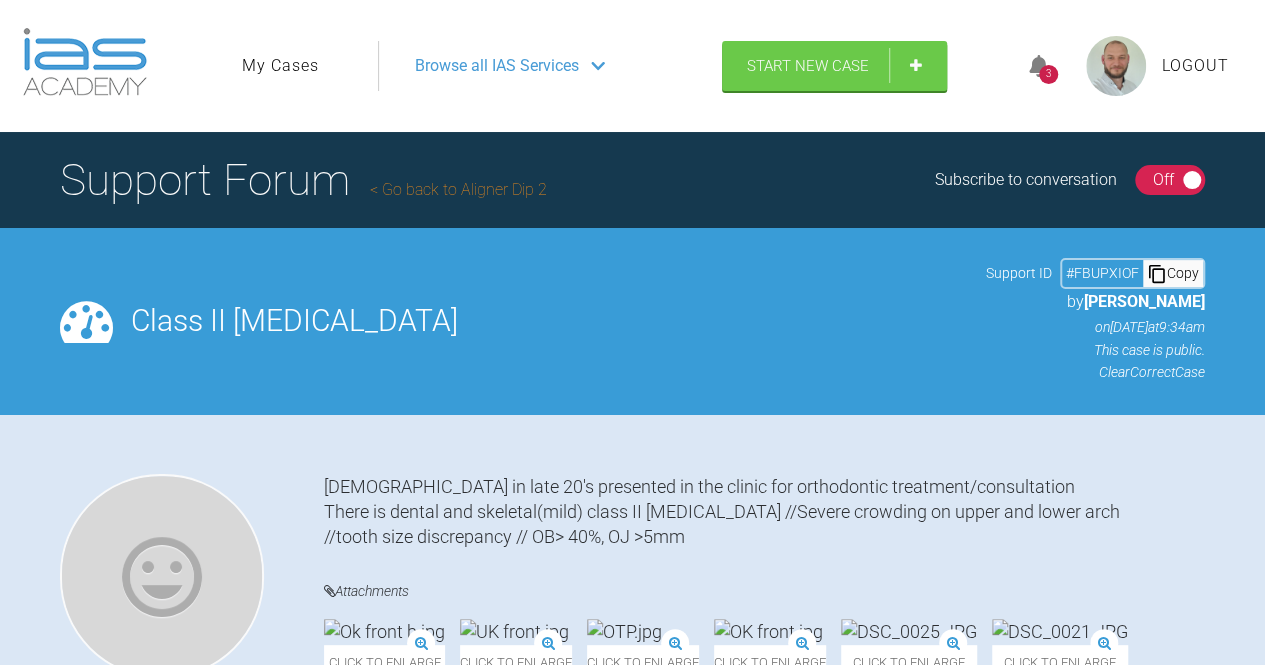 click on "Go back to Aligner Dip 2" at bounding box center (458, 189) 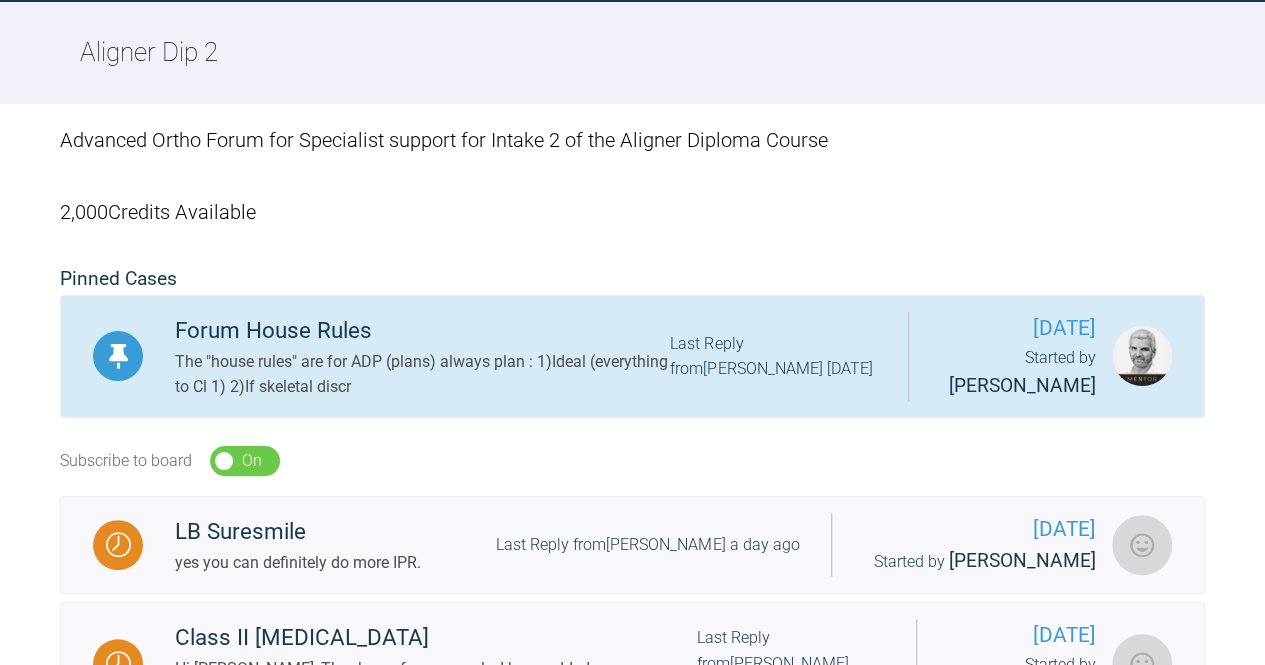 click on "Forum House Rules" at bounding box center [422, 331] 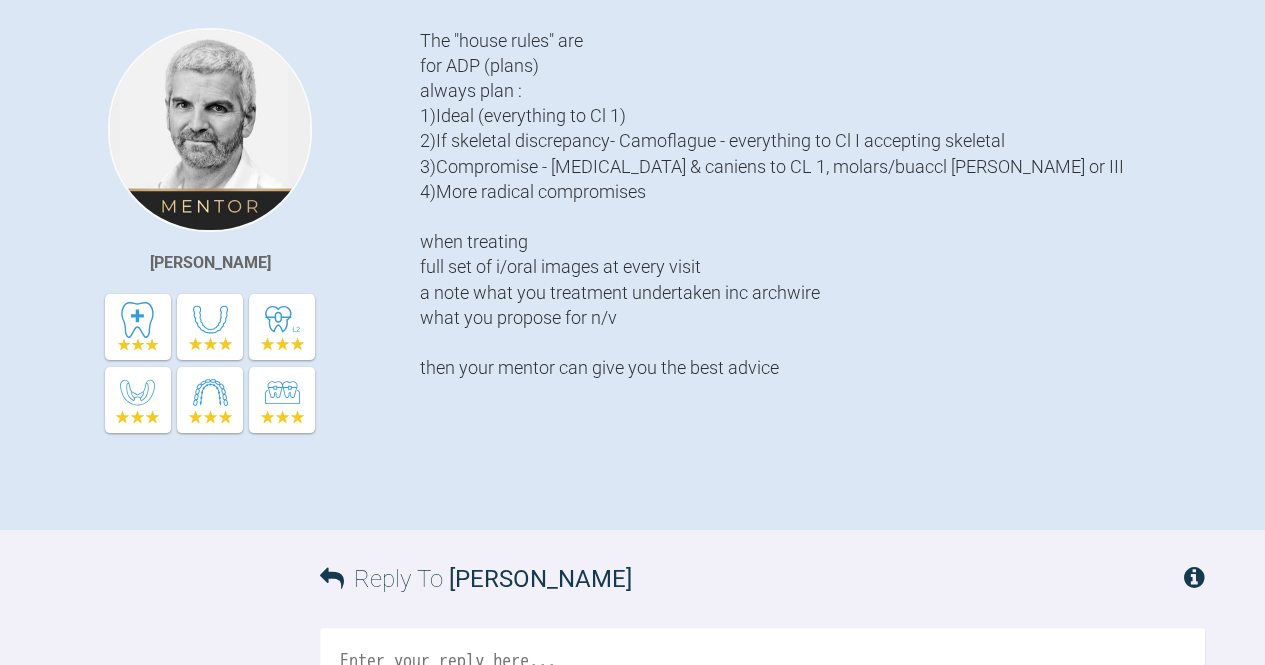 scroll, scrollTop: 0, scrollLeft: 0, axis: both 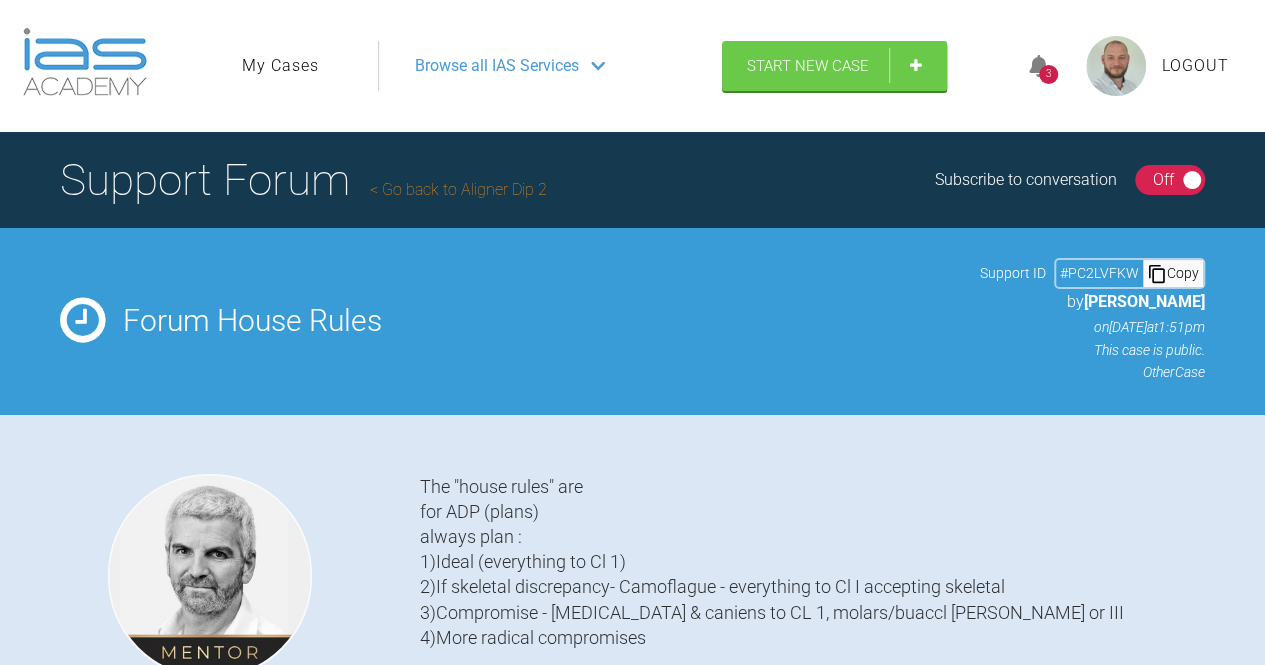 click on "Go back to Aligner Dip 2" at bounding box center [458, 189] 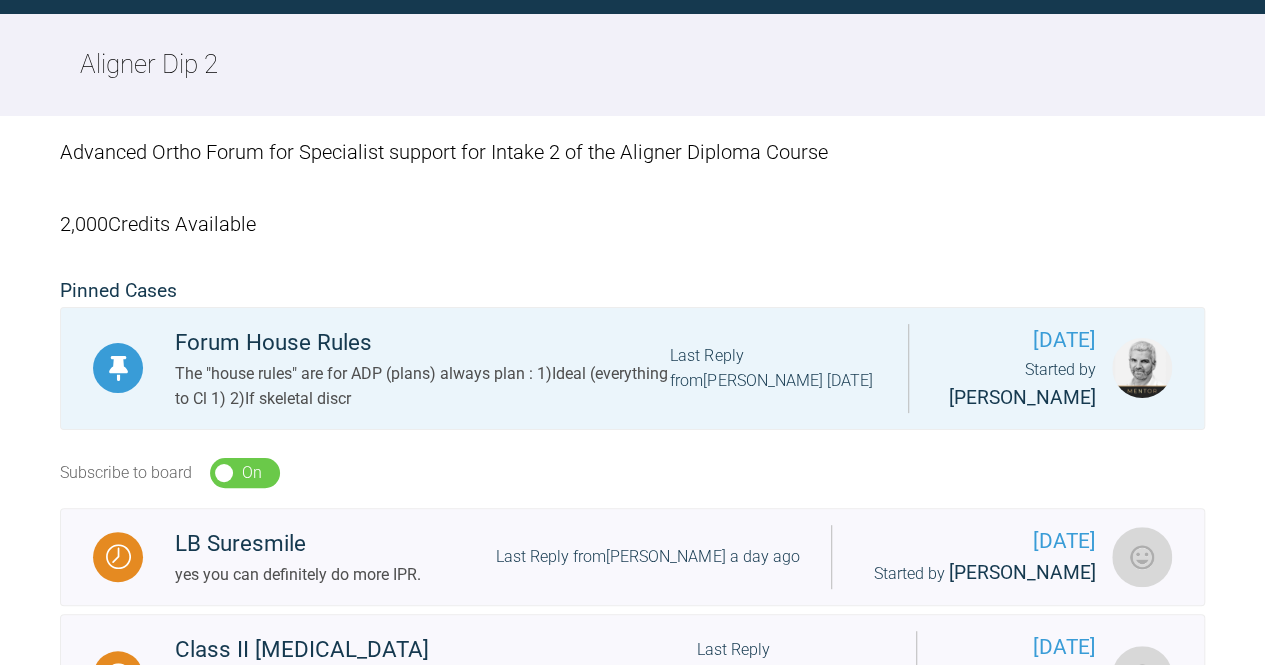scroll, scrollTop: 0, scrollLeft: 0, axis: both 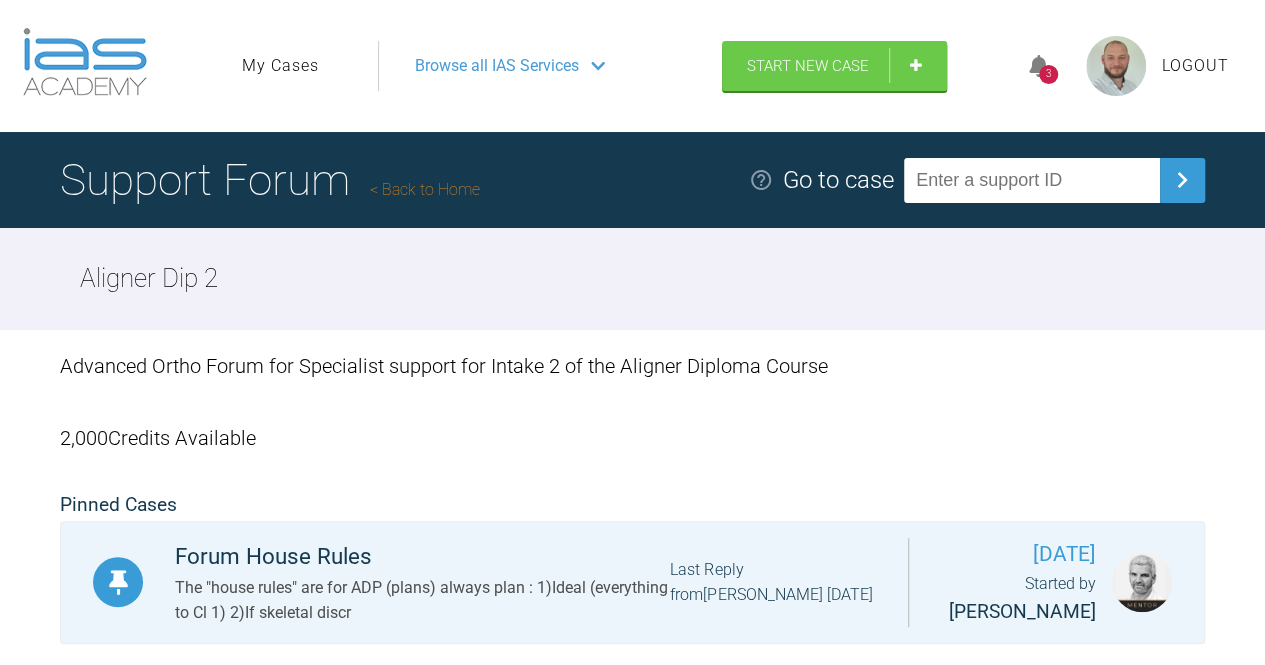 click on "Back to Home" at bounding box center [425, 189] 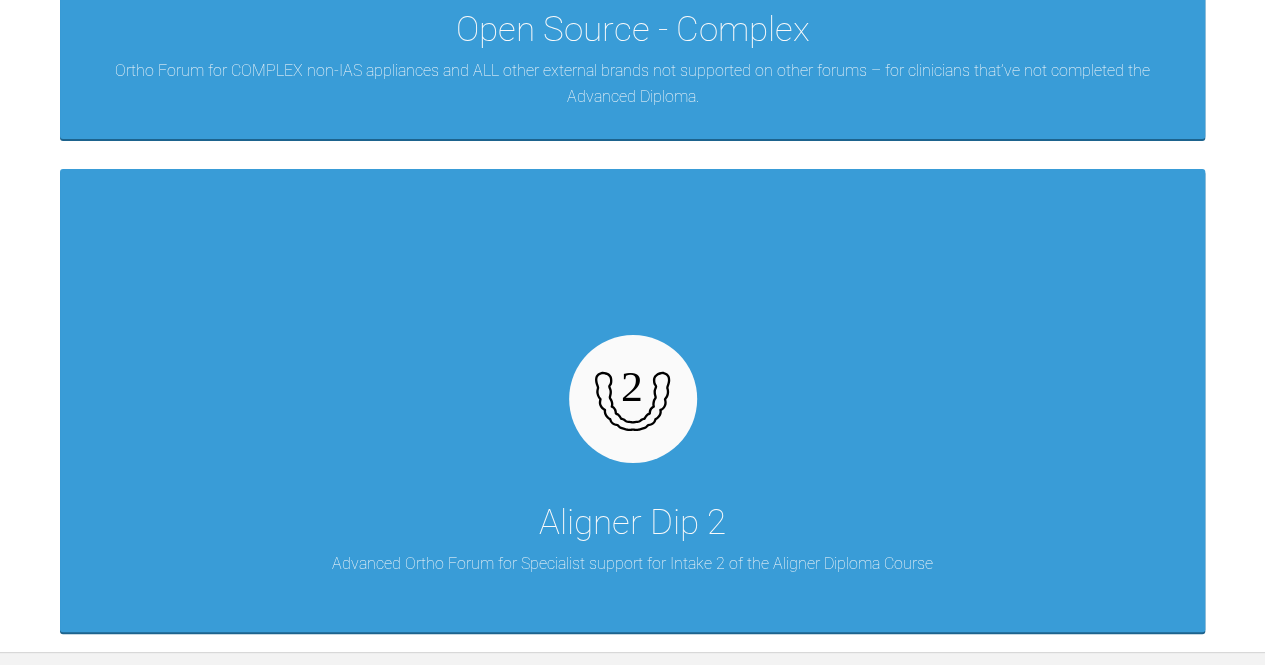 scroll, scrollTop: 1271, scrollLeft: 0, axis: vertical 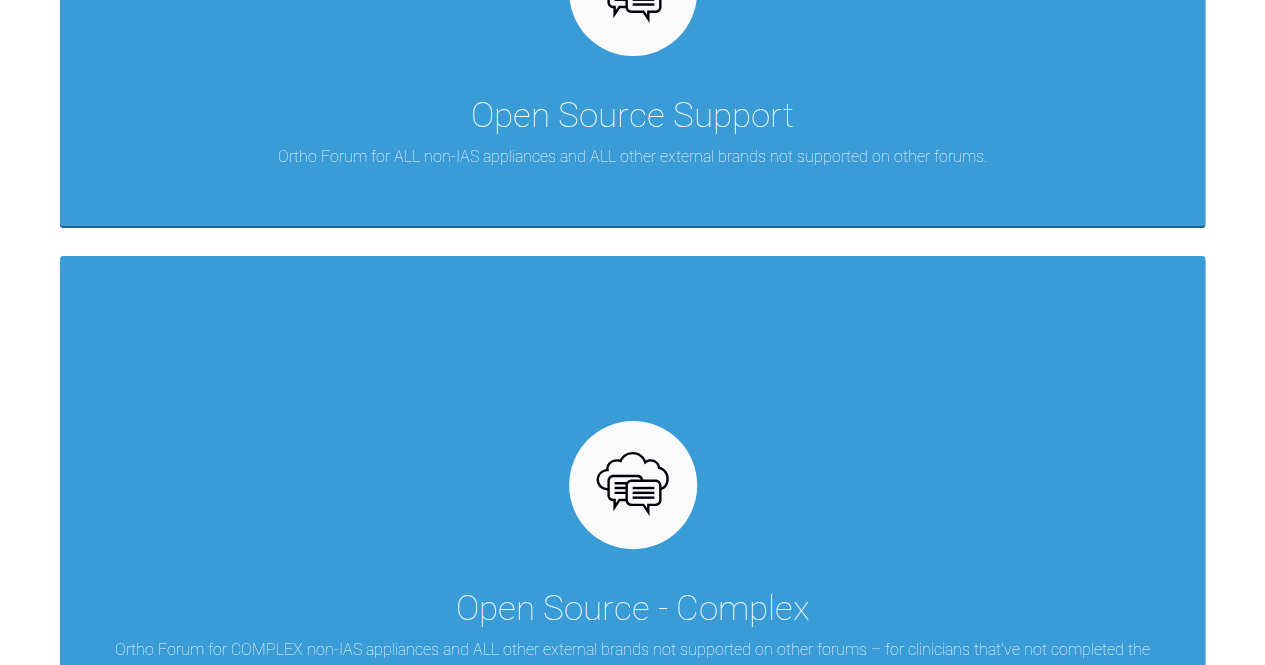 click on "Open Source - Complex Ortho Forum for COMPLEX non-IAS appliances and ALL other external brands not supported on other forums – for clinicians that’ve not completed the Advanced Diploma." at bounding box center (632, 487) 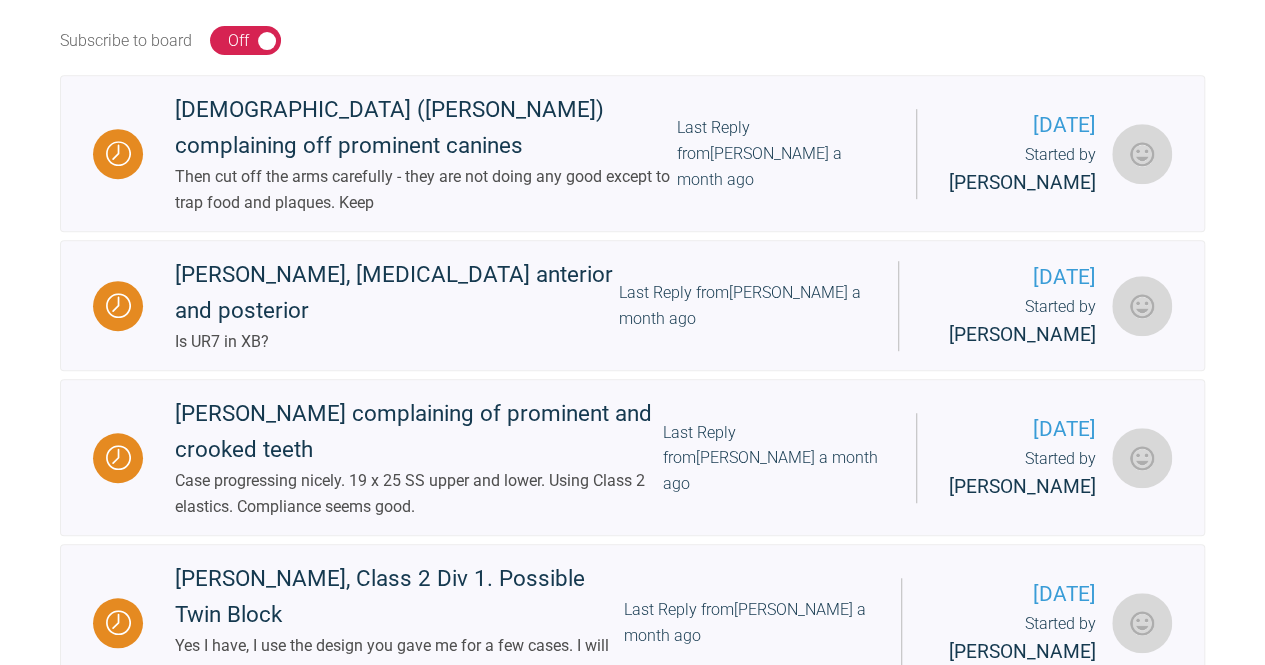 scroll, scrollTop: 473, scrollLeft: 0, axis: vertical 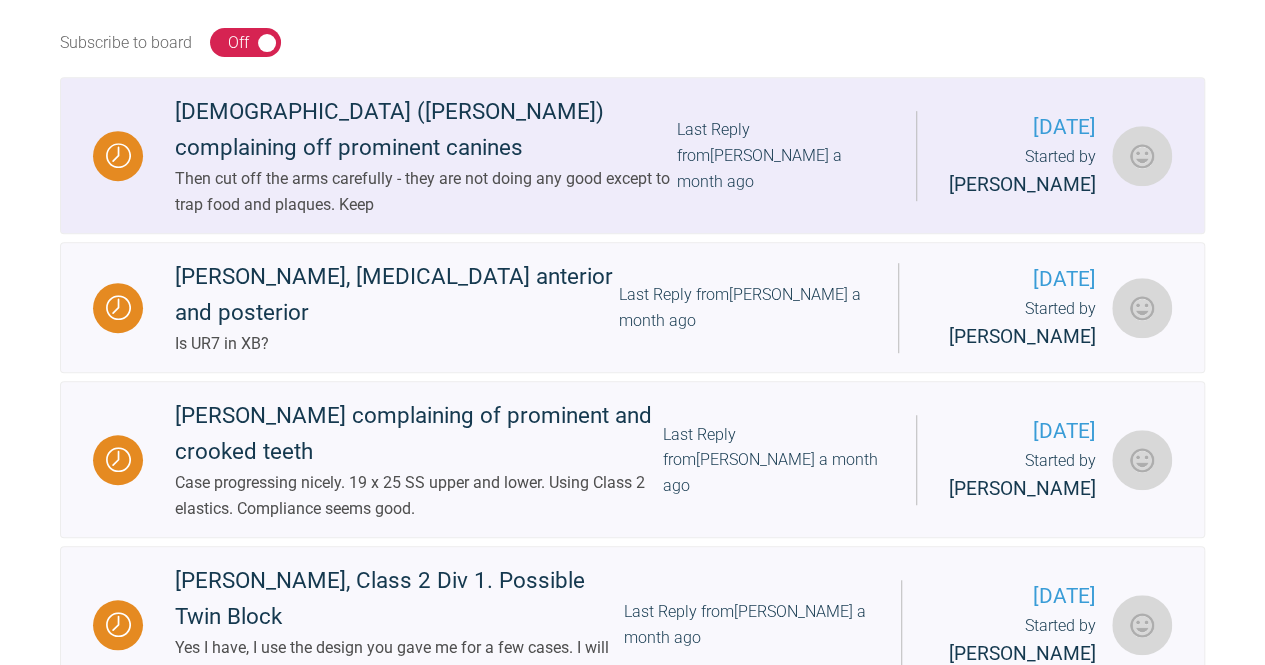 click on "Then cut off the arms carefully - they are not doing any good except to trap food and plaques. Keep" at bounding box center [426, 191] 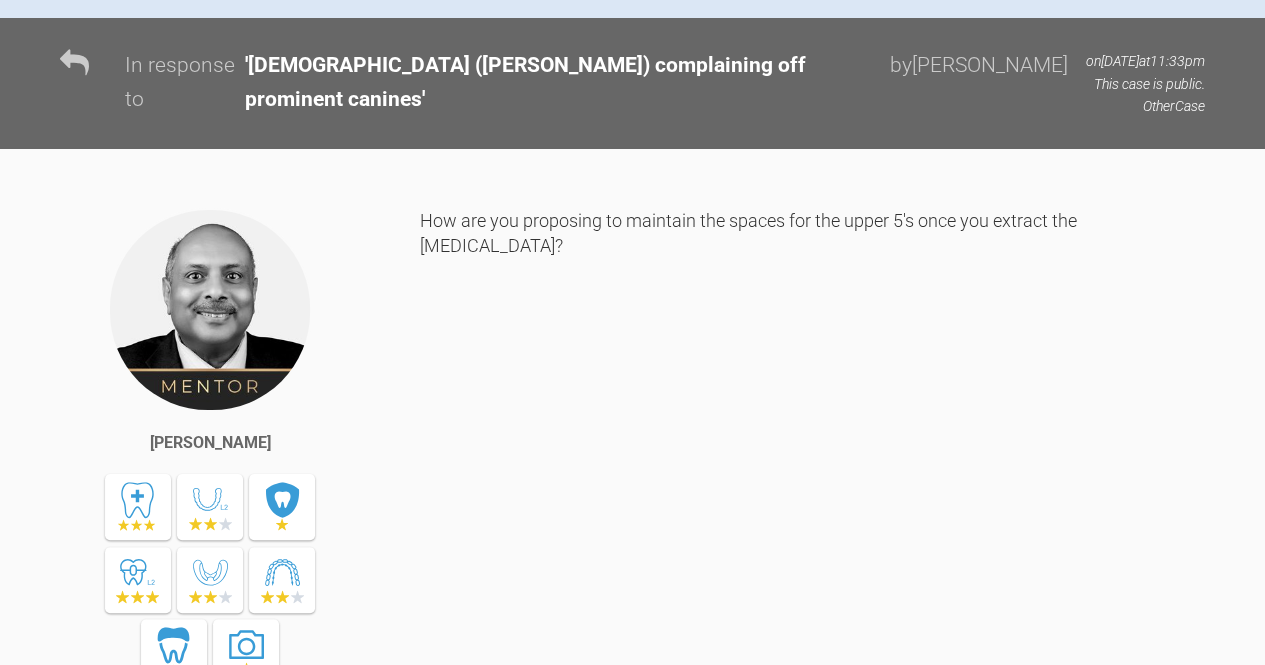 scroll, scrollTop: 1927, scrollLeft: 0, axis: vertical 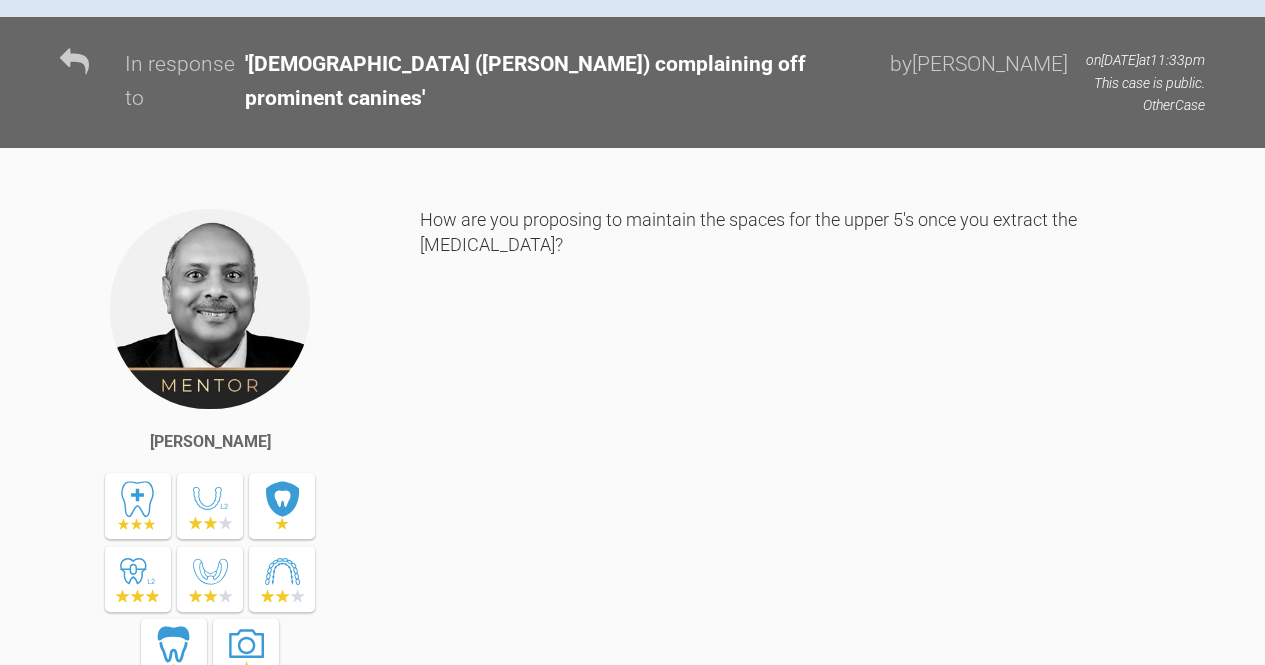 click at bounding box center [838, -165] 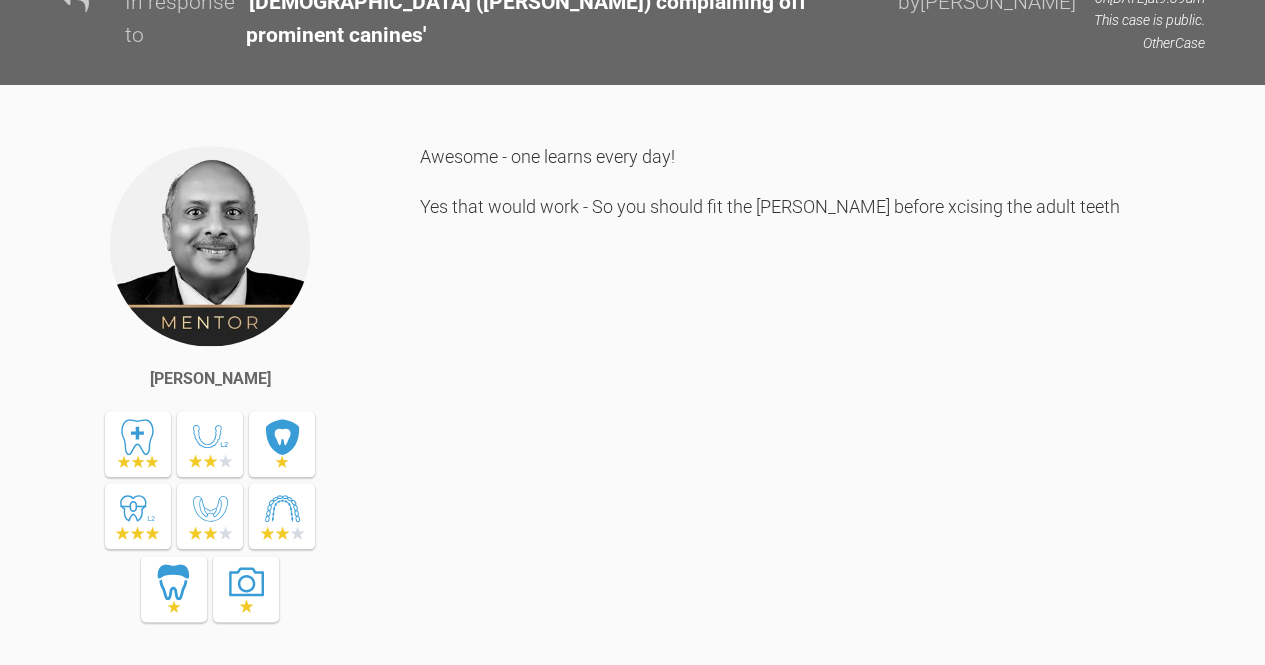 scroll, scrollTop: 4193, scrollLeft: 0, axis: vertical 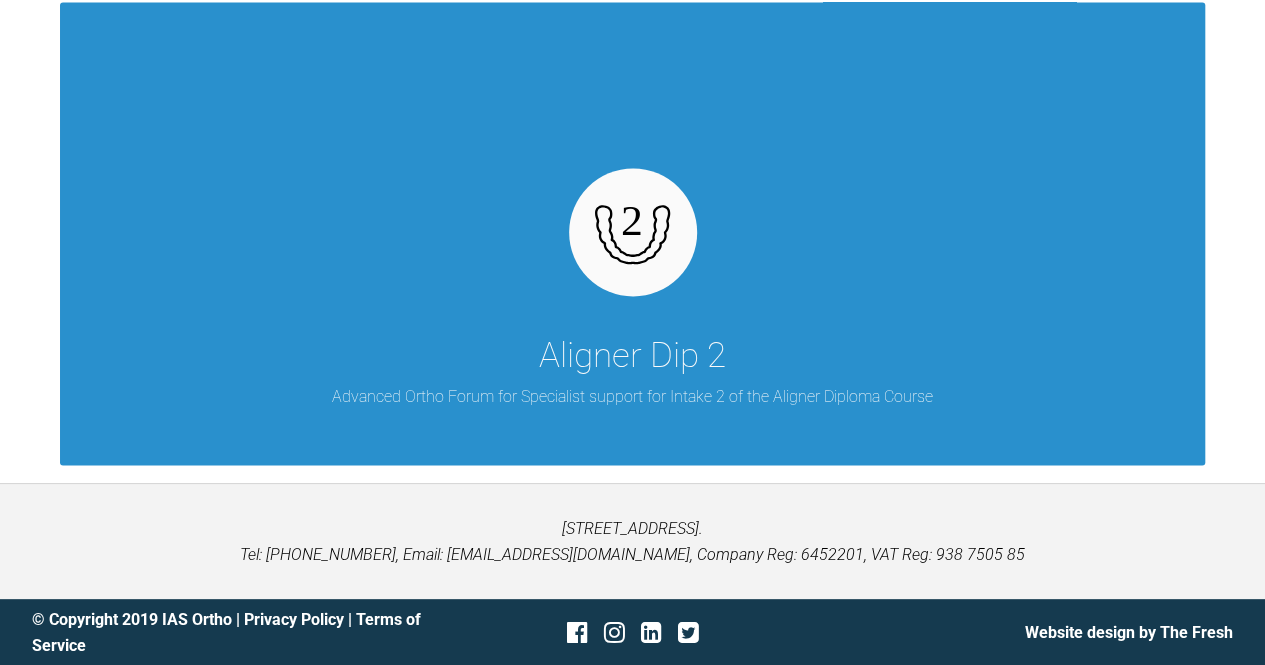 click on "Aligner Dip 2 Advanced Ortho Forum for Specialist support for Intake 2 of the Aligner Diploma Course" at bounding box center (632, 233) 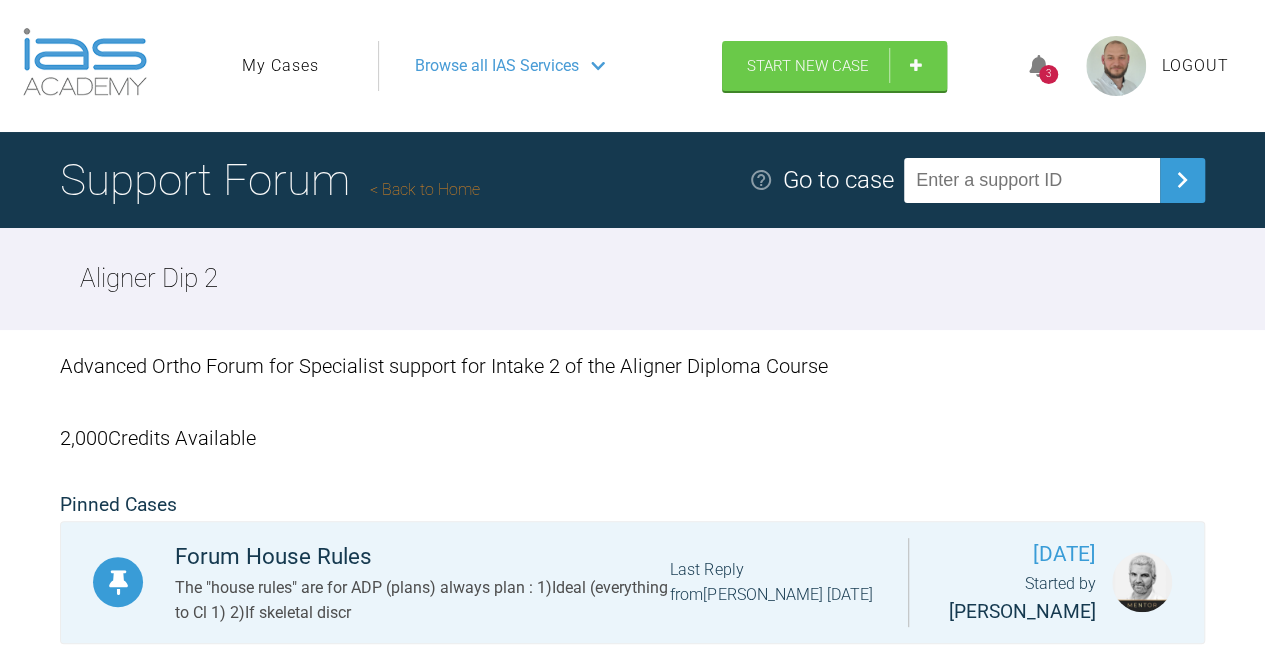 scroll, scrollTop: 1, scrollLeft: 0, axis: vertical 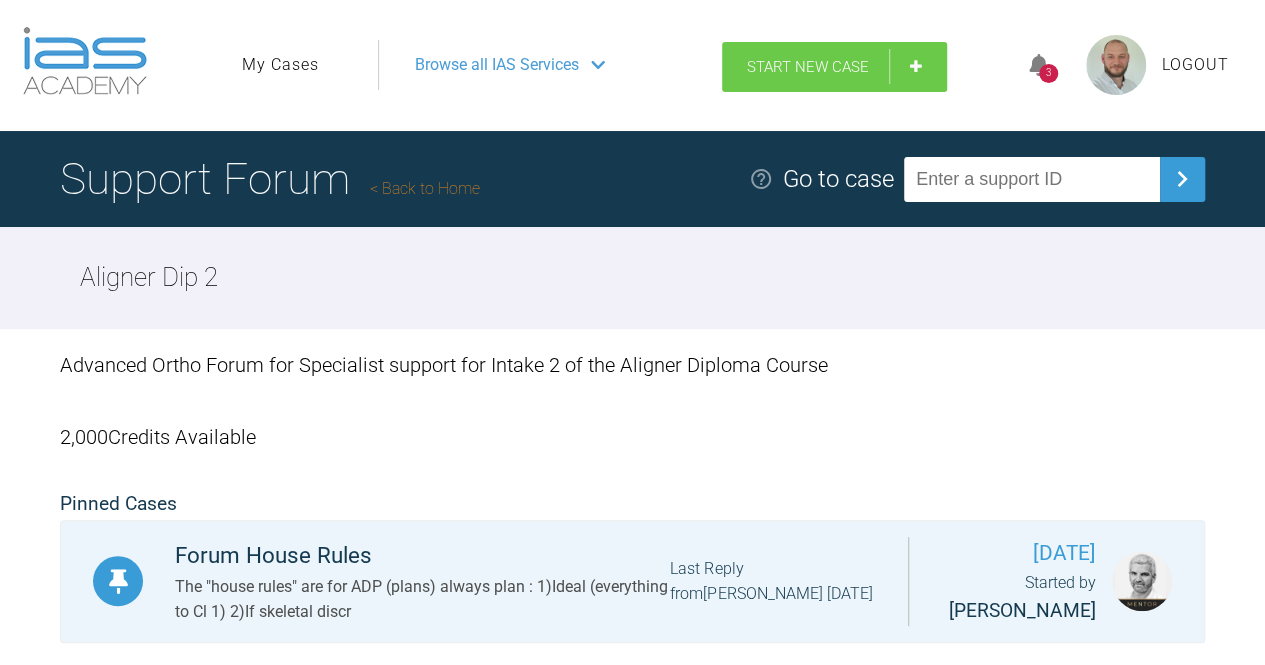 click on "Start New Case" at bounding box center [834, 67] 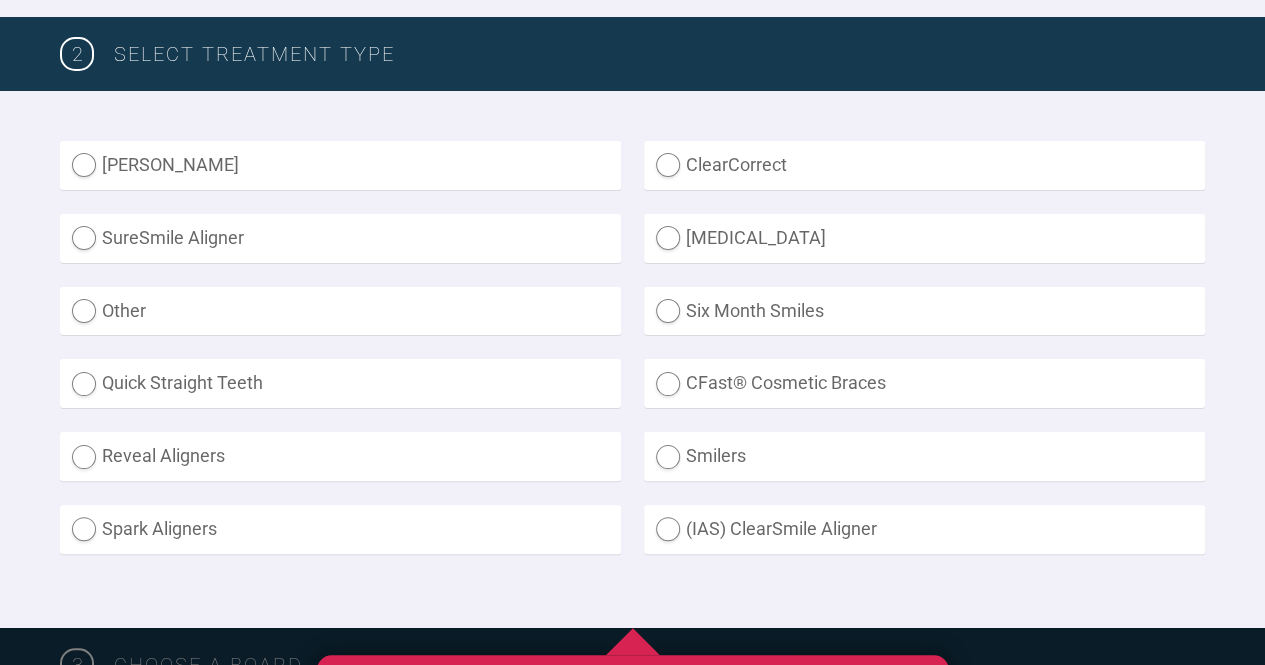 scroll, scrollTop: 504, scrollLeft: 0, axis: vertical 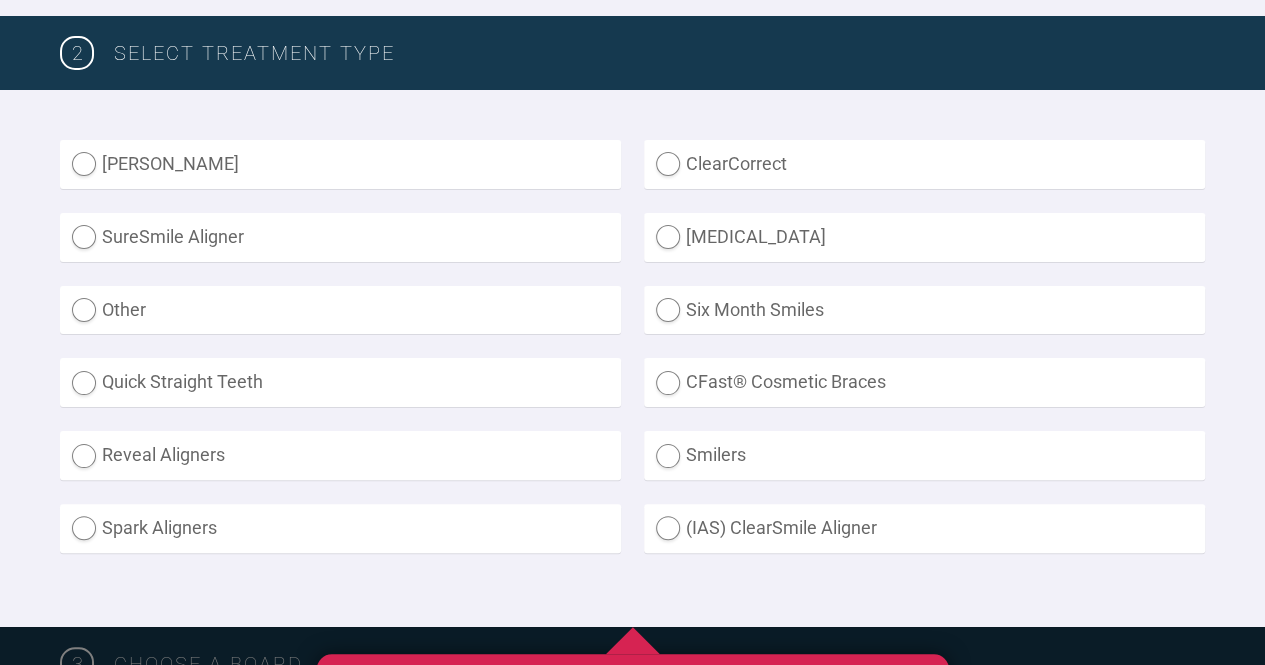 click on "Other" at bounding box center [340, 310] 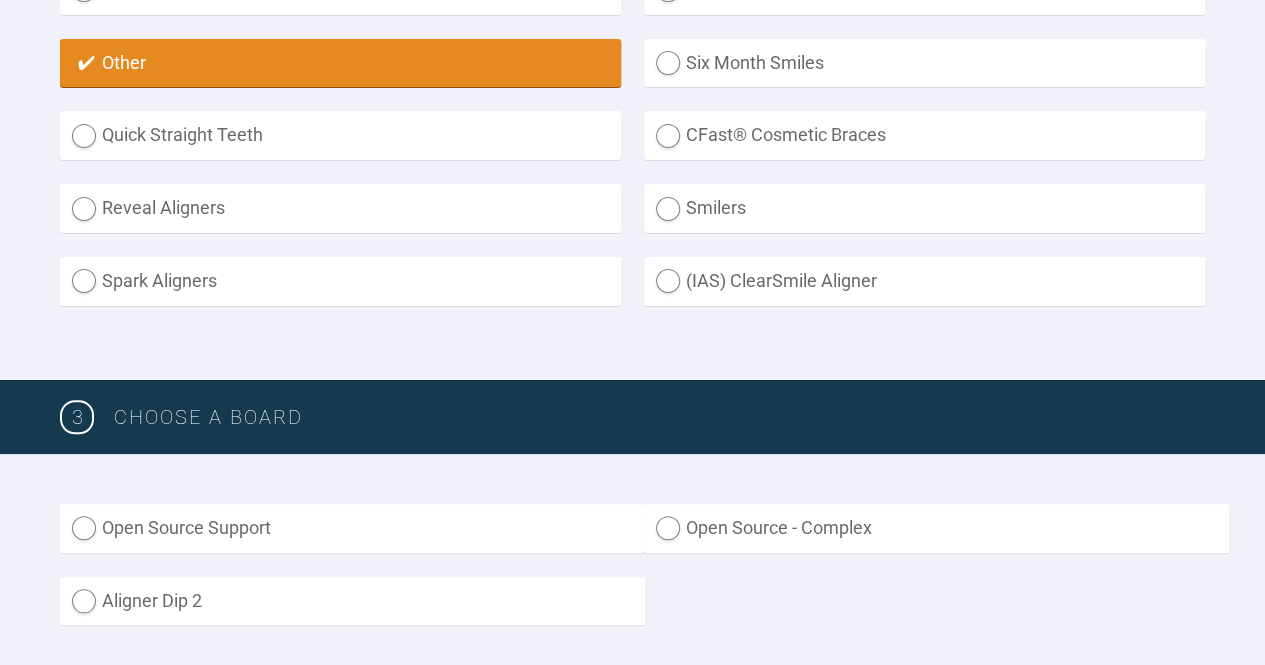 scroll, scrollTop: 754, scrollLeft: 0, axis: vertical 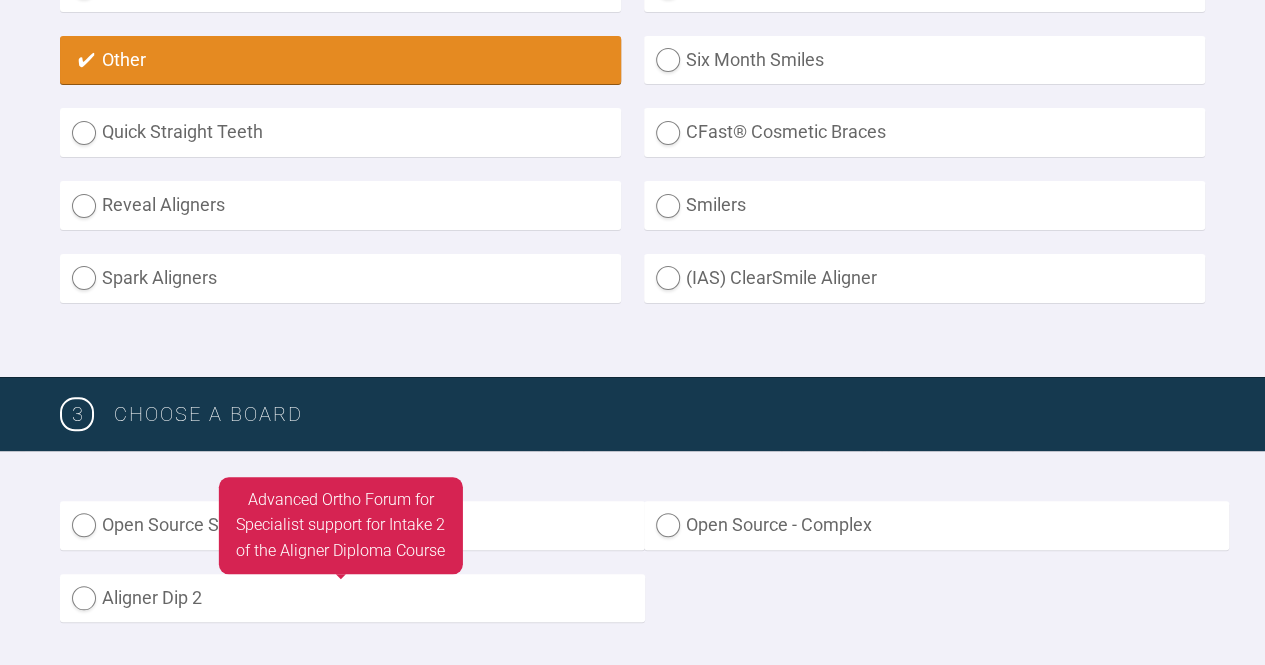 click on "Aligner Dip 2" at bounding box center [352, 598] 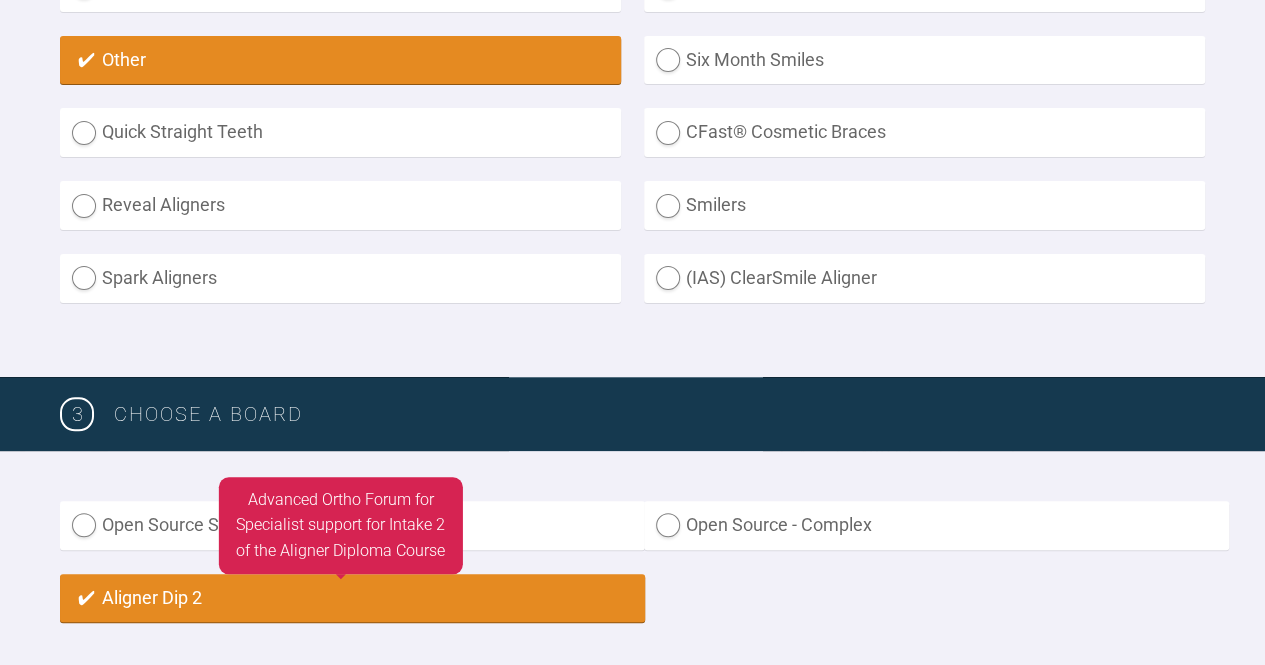 radio on "true" 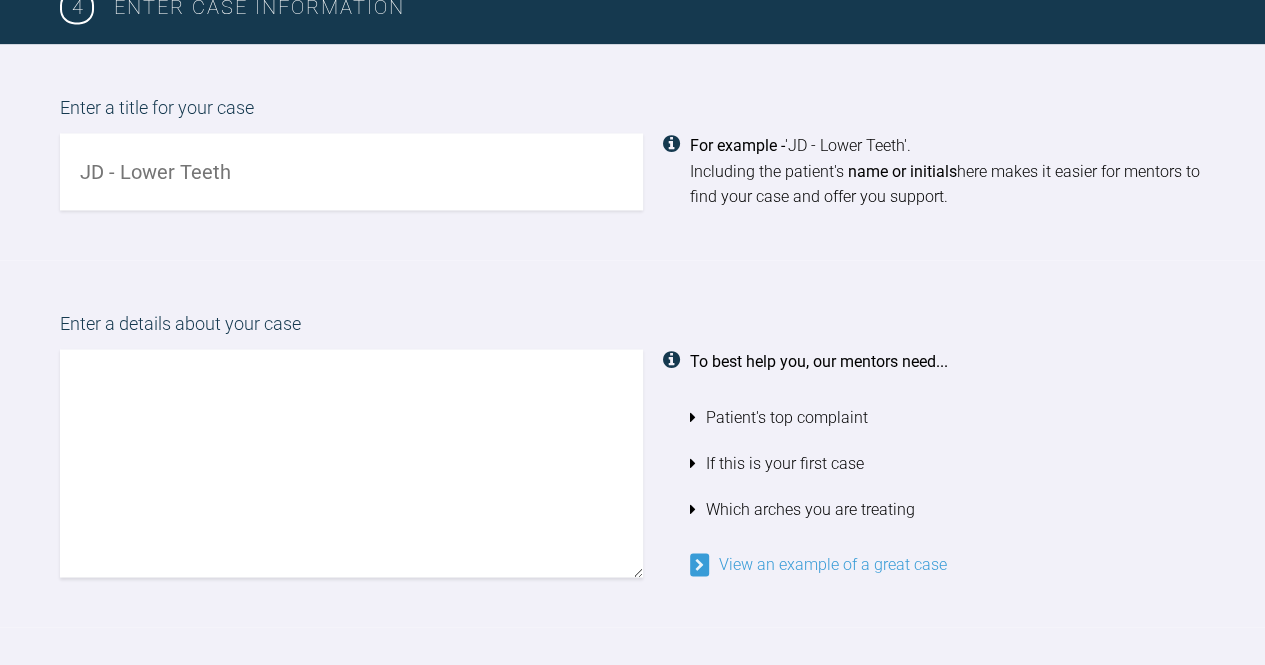 scroll, scrollTop: 1478, scrollLeft: 0, axis: vertical 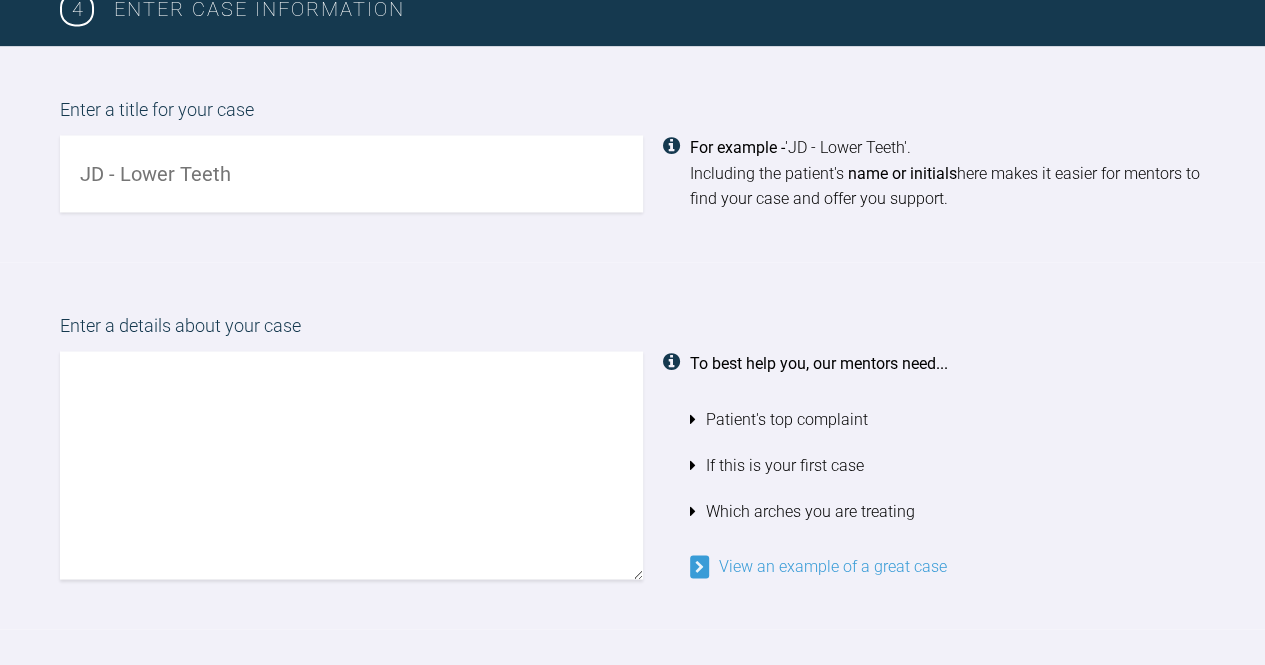 click at bounding box center (351, 173) 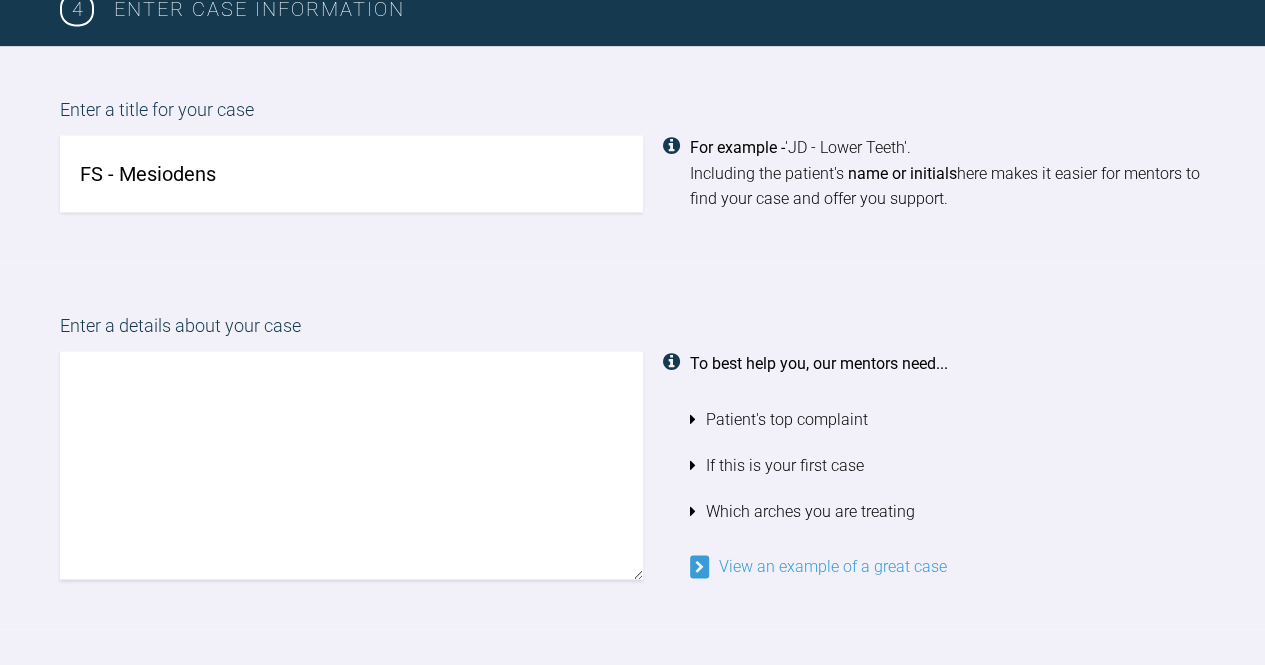 type on "FS - Mesiodens" 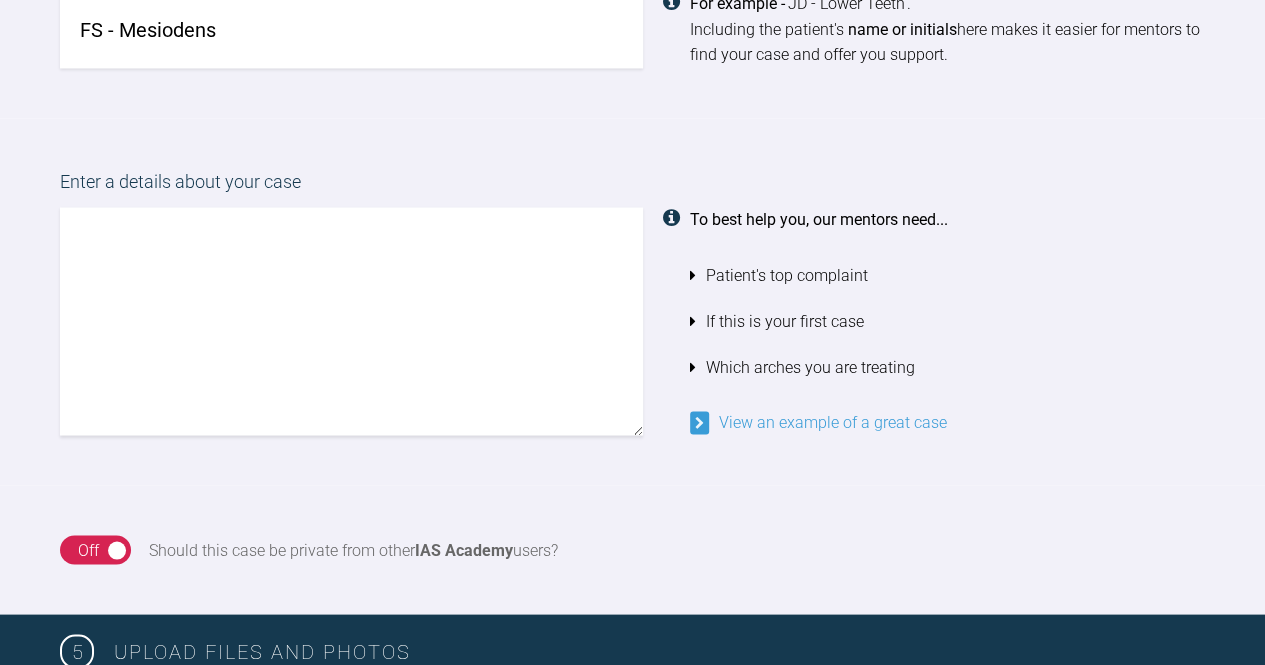 scroll, scrollTop: 1648, scrollLeft: 0, axis: vertical 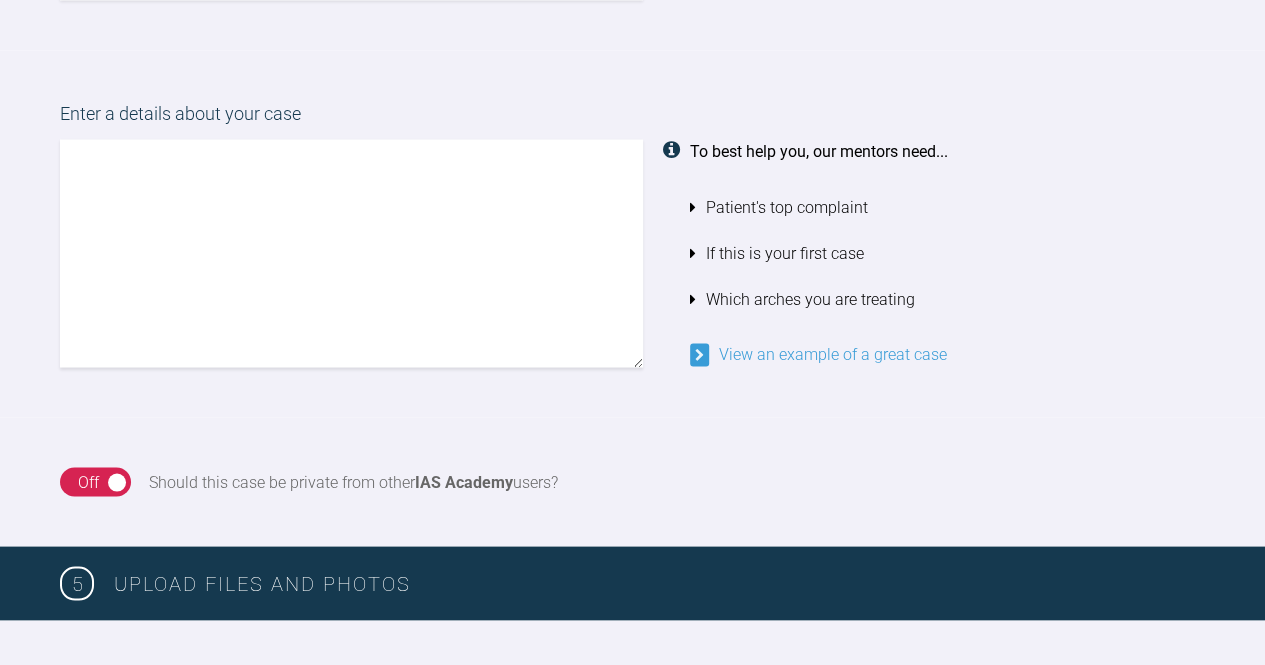 click on "View an example of a great case" at bounding box center (948, 354) 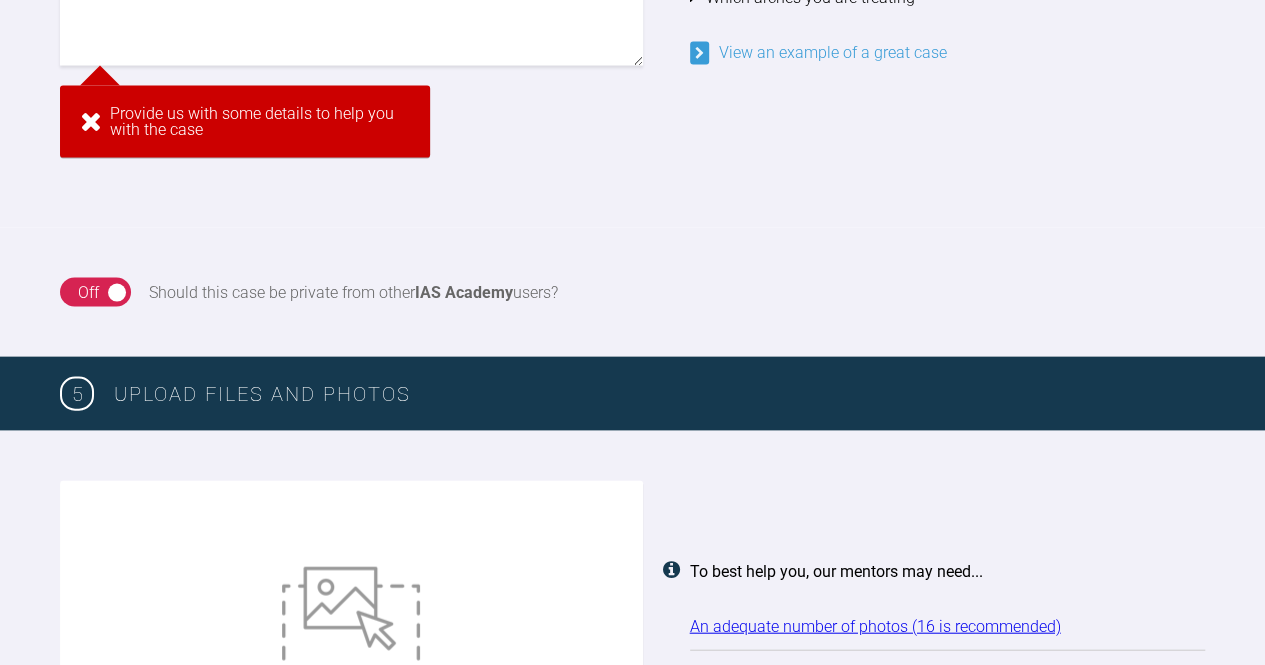 scroll, scrollTop: 1988, scrollLeft: 0, axis: vertical 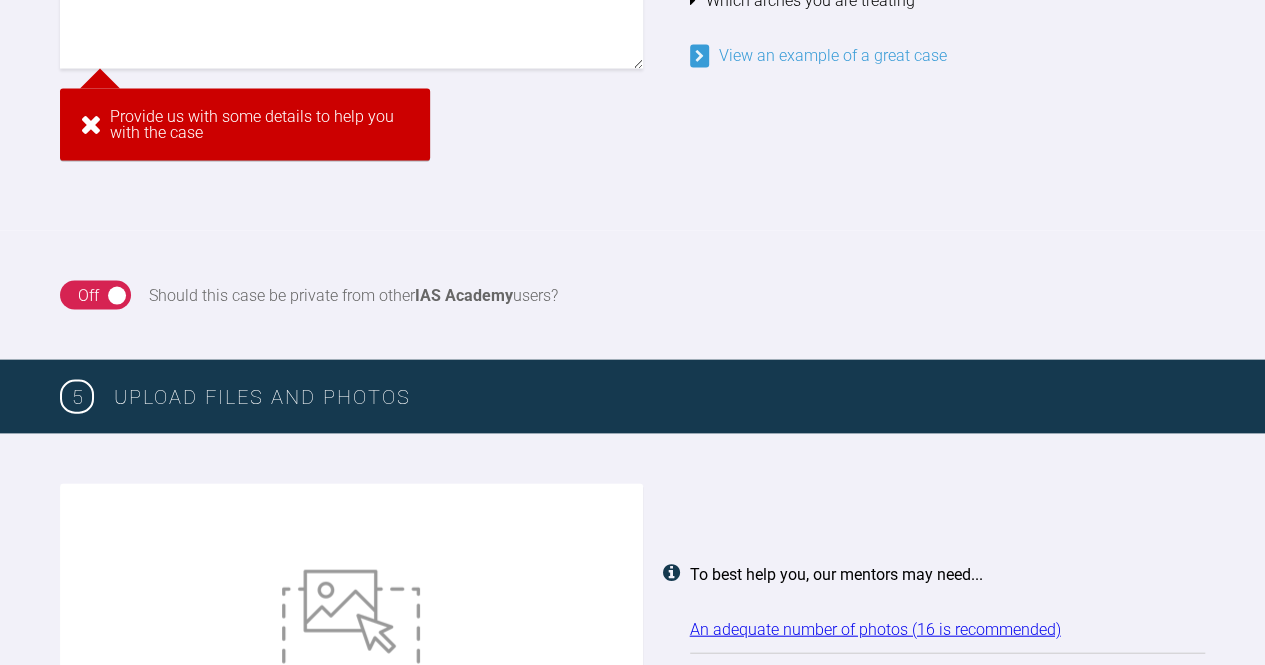 click on "View an example of a great case" at bounding box center (818, 55) 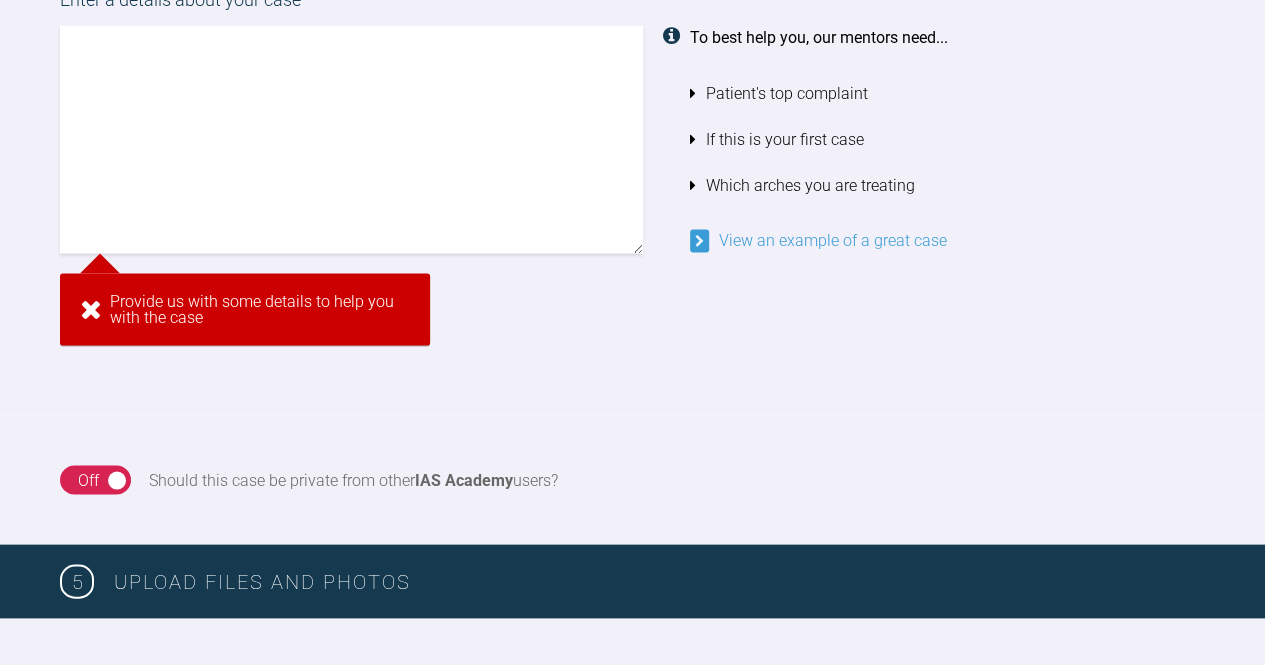 scroll, scrollTop: 1809, scrollLeft: 0, axis: vertical 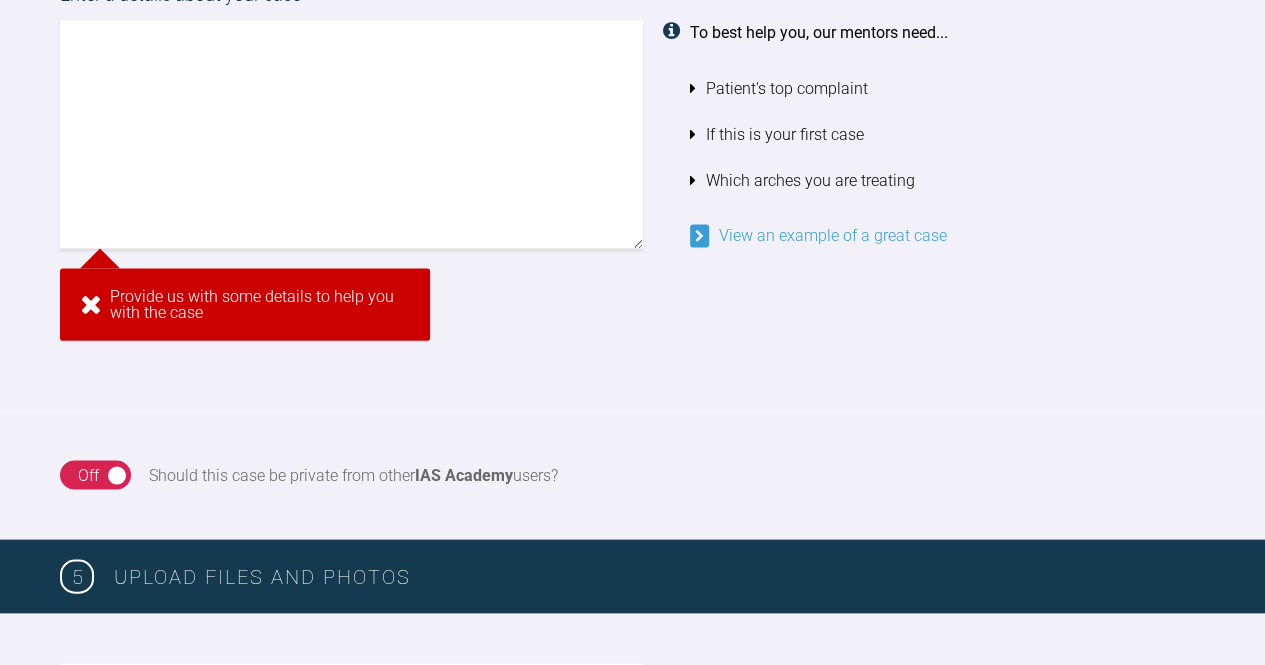 click at bounding box center [676, 134] 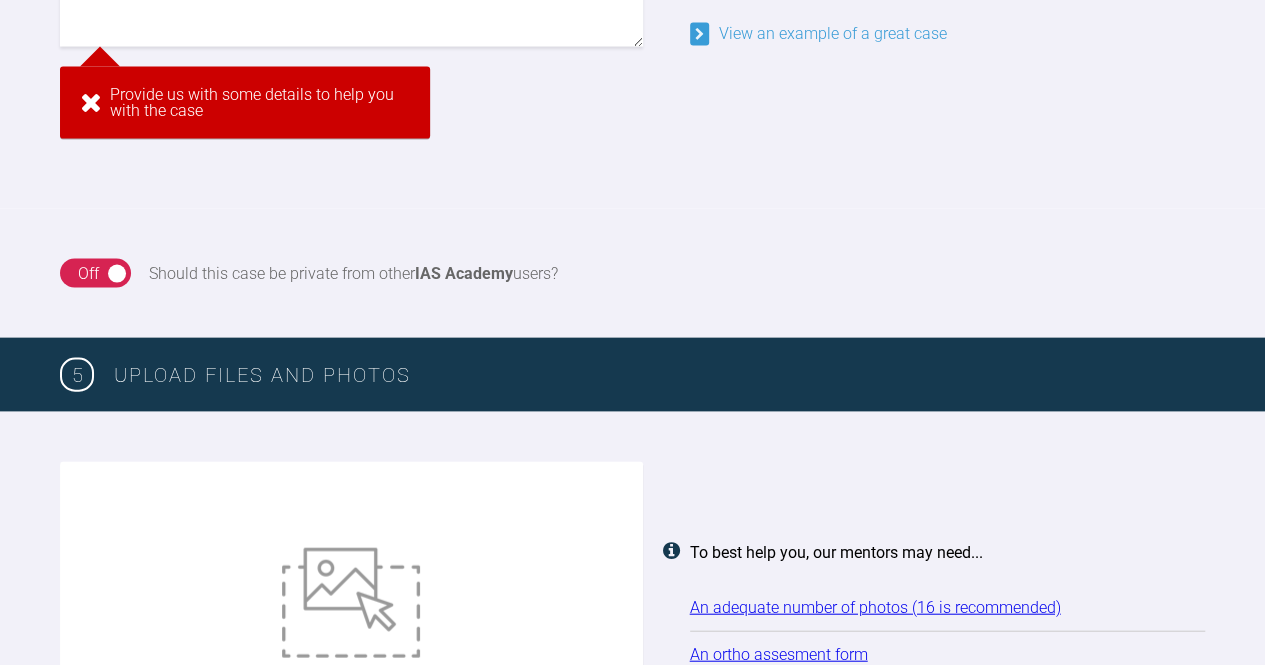 scroll, scrollTop: 2011, scrollLeft: 0, axis: vertical 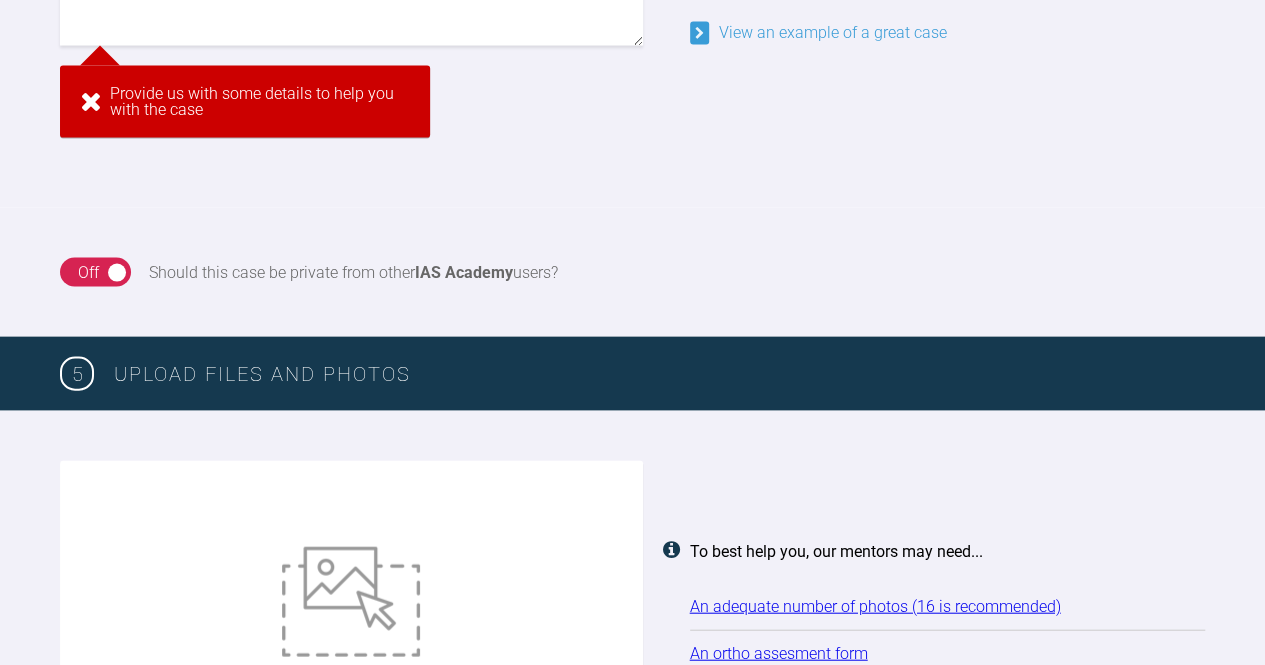 click on "On Off" at bounding box center [95, 273] 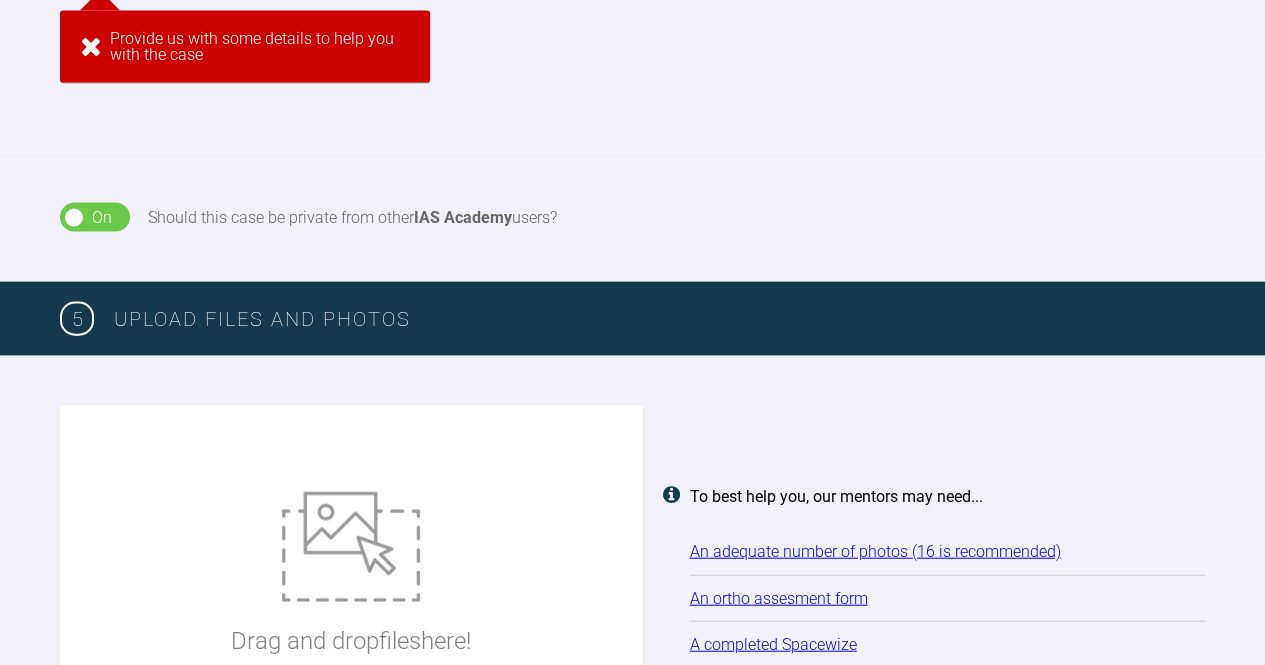 scroll, scrollTop: 2078, scrollLeft: 0, axis: vertical 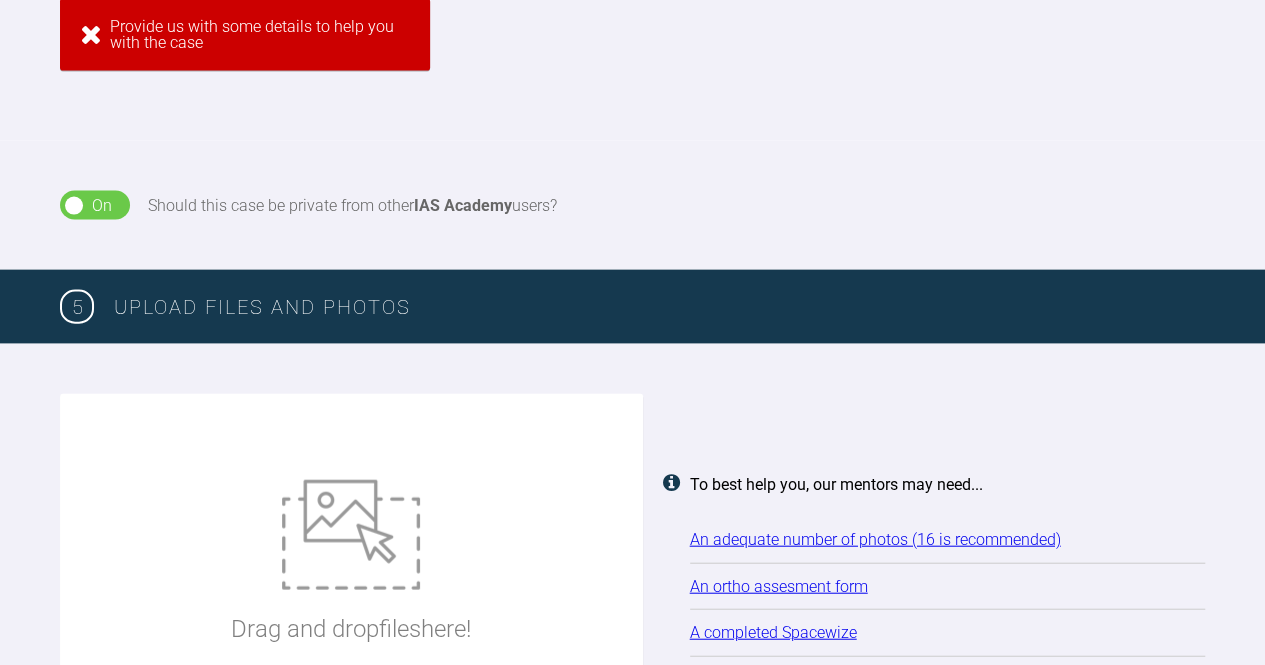 click on "On Off" at bounding box center [95, 206] 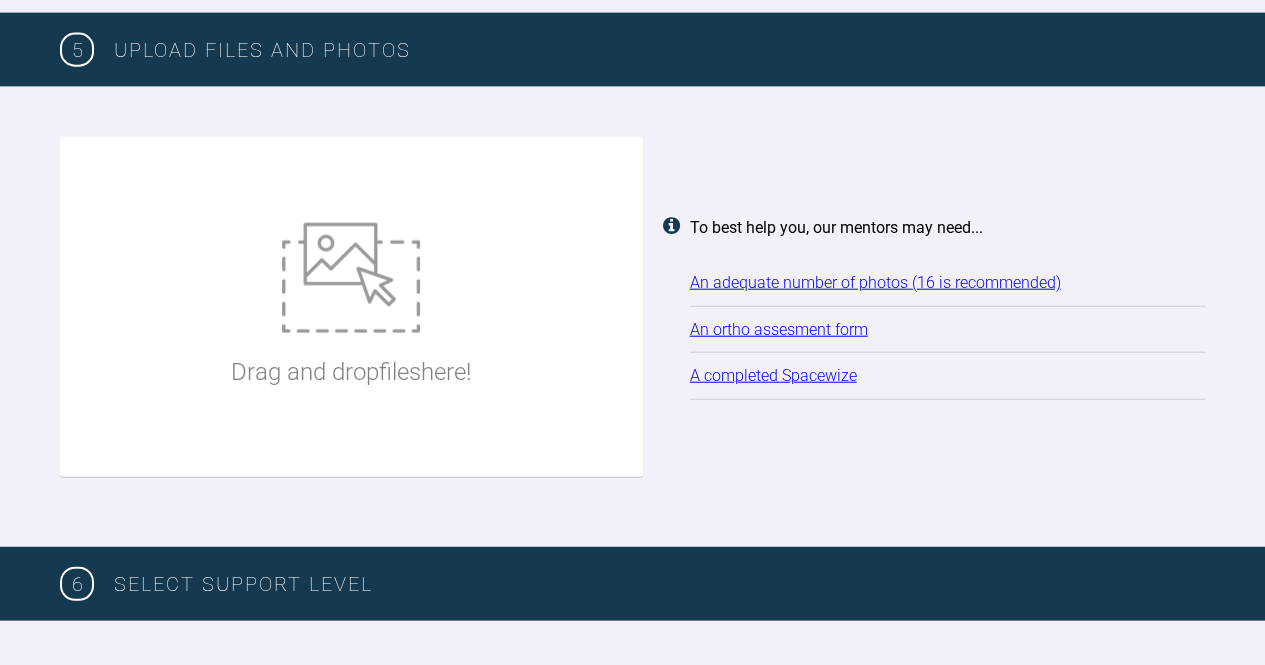 scroll, scrollTop: 2336, scrollLeft: 0, axis: vertical 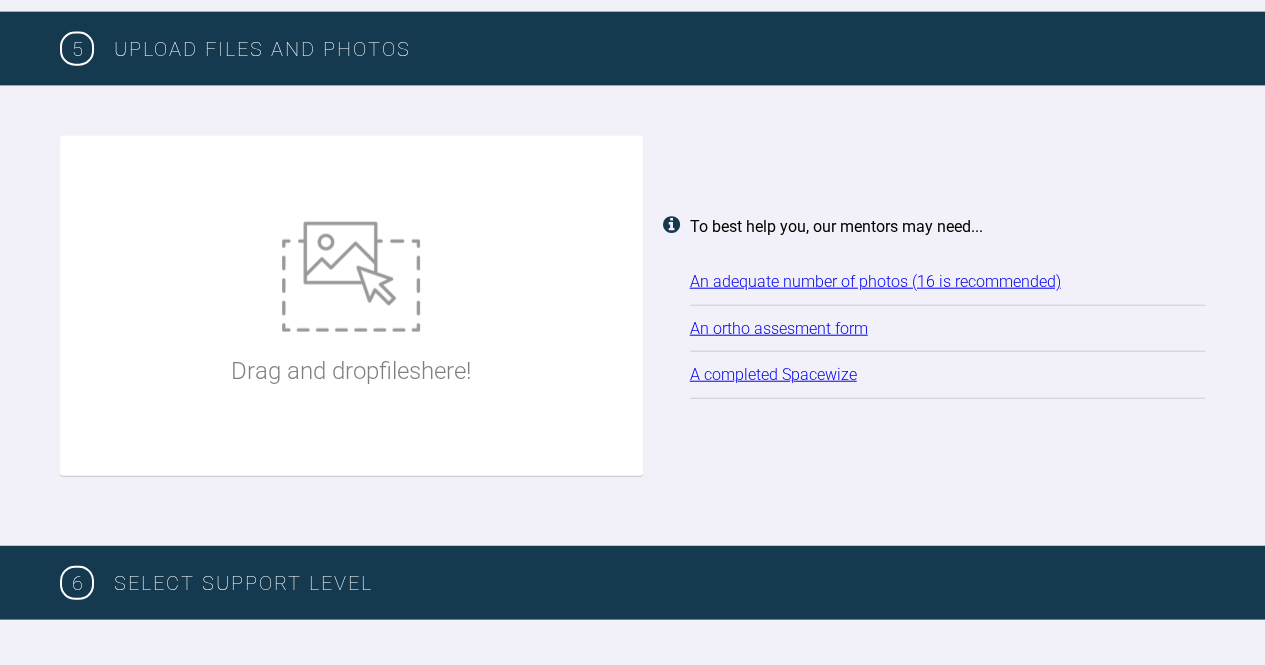 click on "A completed Spacewize" at bounding box center [773, 374] 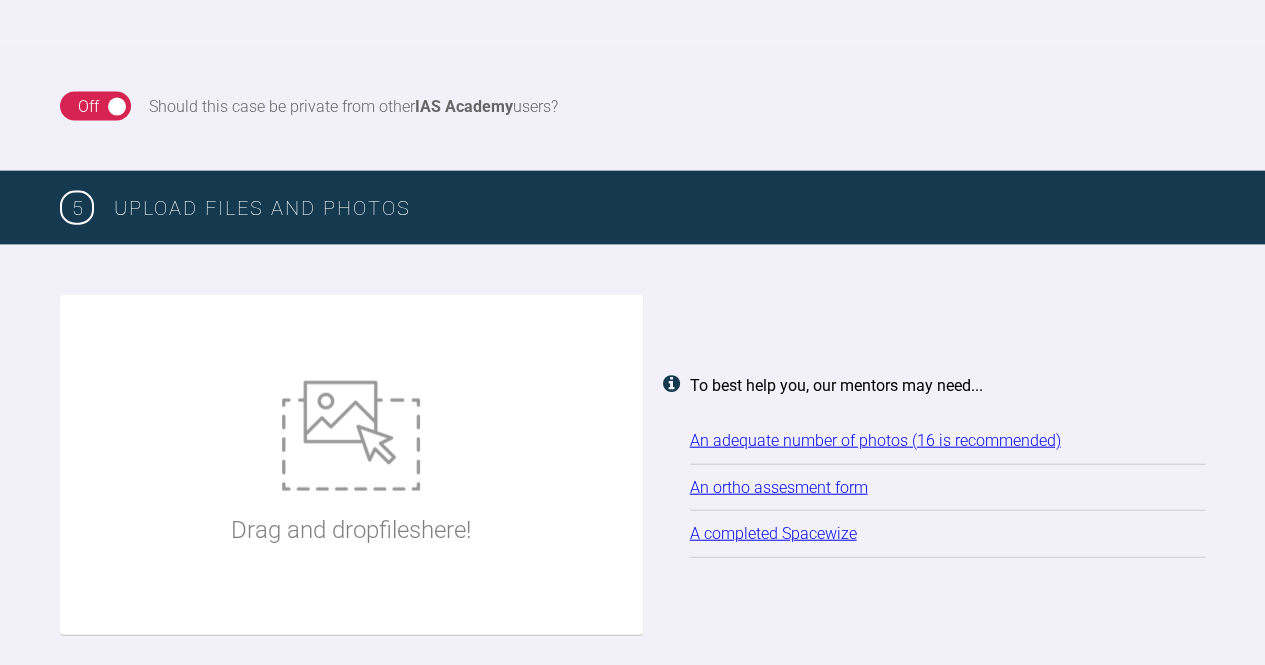 scroll, scrollTop: 2153, scrollLeft: 0, axis: vertical 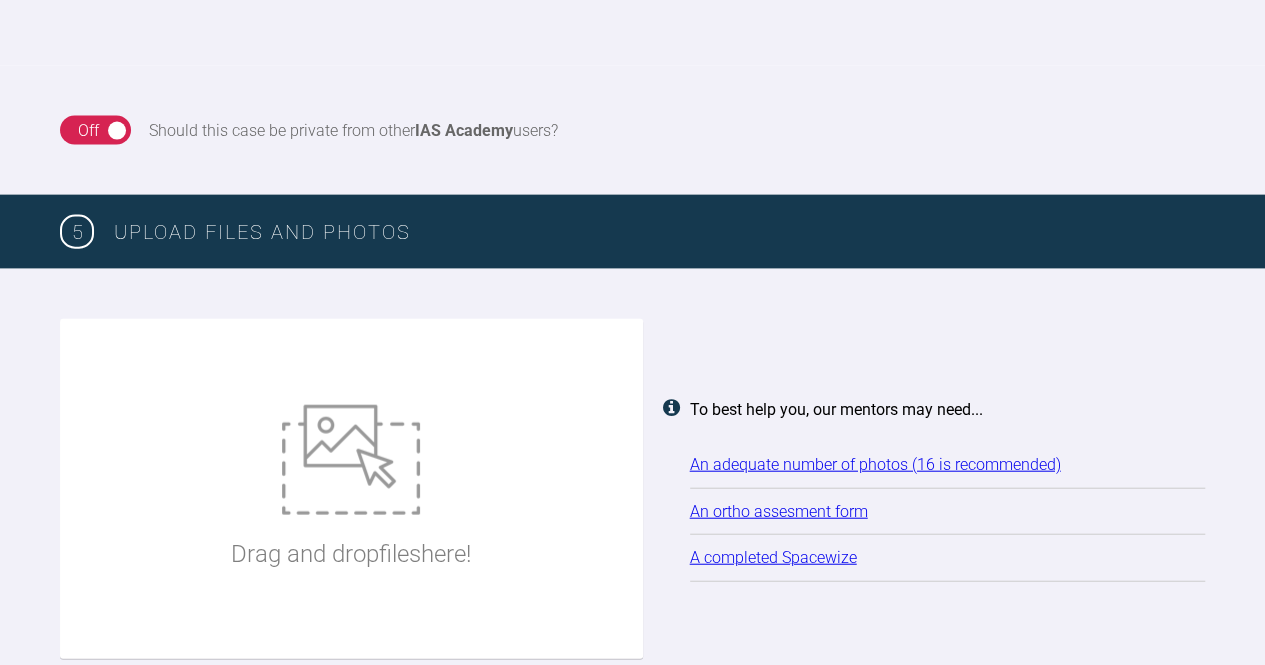click on "An ortho assesment form" at bounding box center (779, 511) 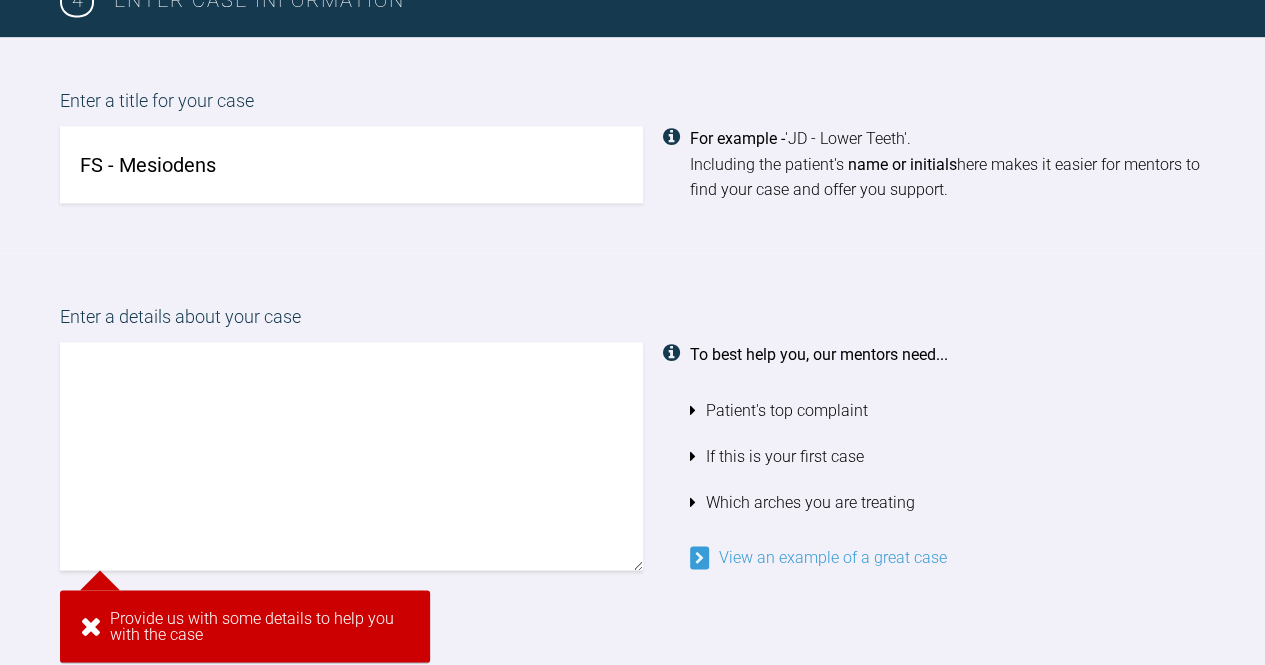 scroll, scrollTop: 1486, scrollLeft: 0, axis: vertical 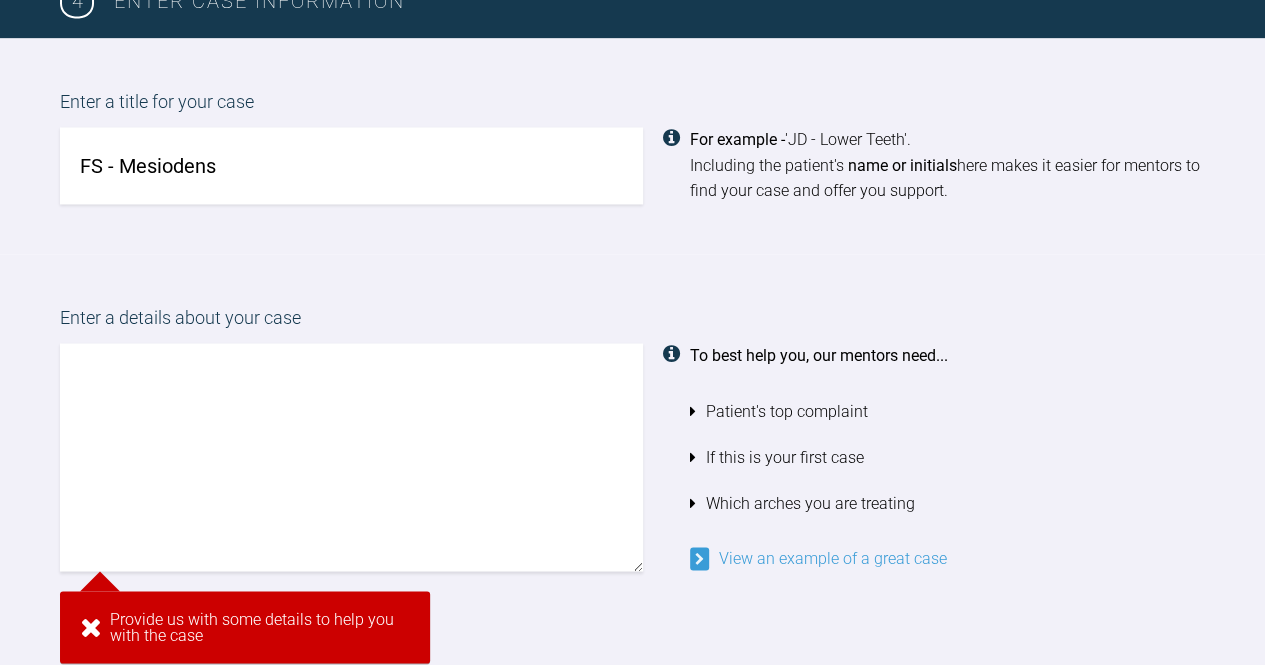 click on "Enter a title for your case   FS - Mesiodens For example -  'JD - Lower Teeth'. Including the patient's   name or initials  here makes it easier for mentors to find your case and offer you support." at bounding box center [632, 146] 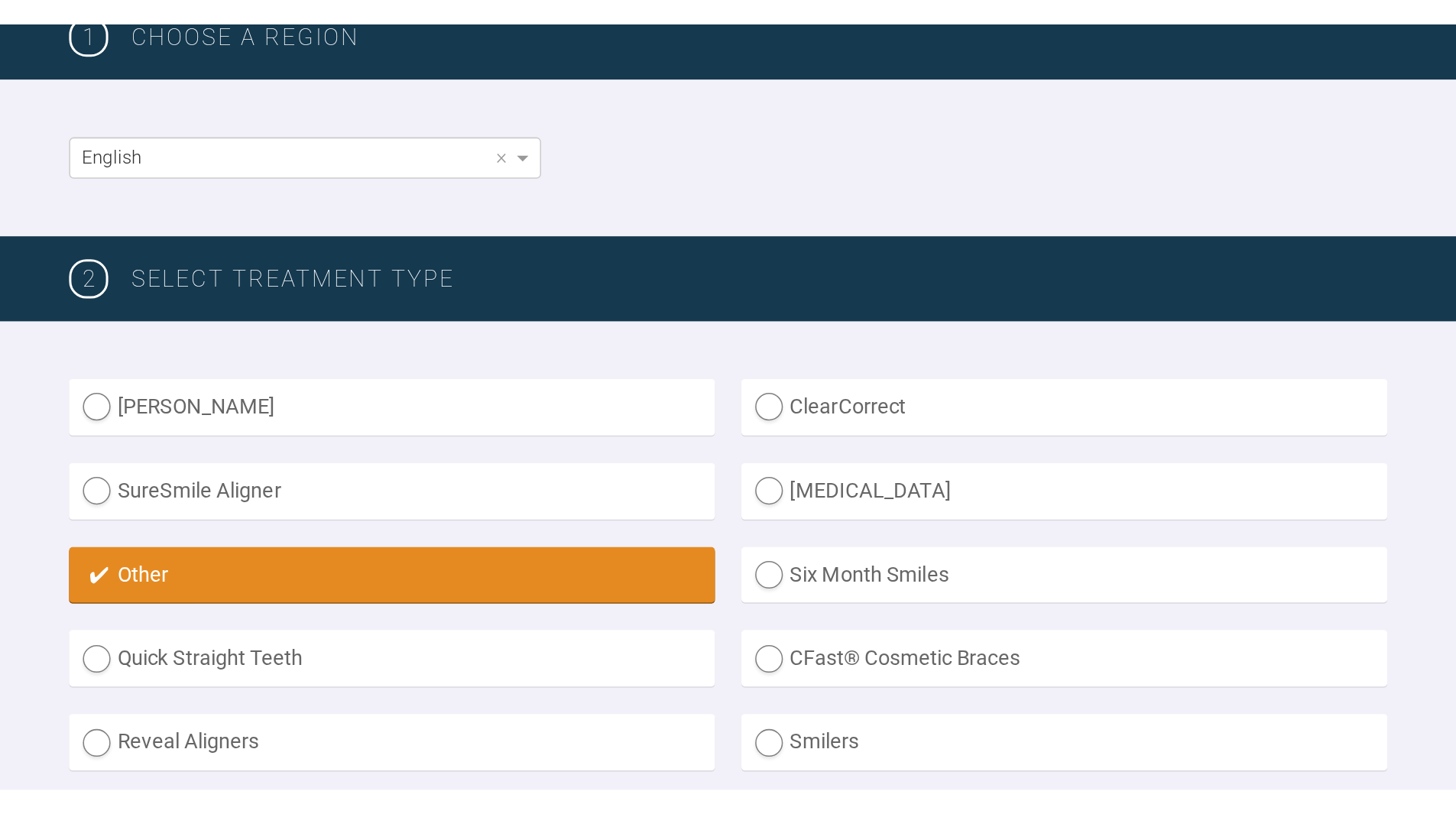 scroll, scrollTop: 0, scrollLeft: 0, axis: both 